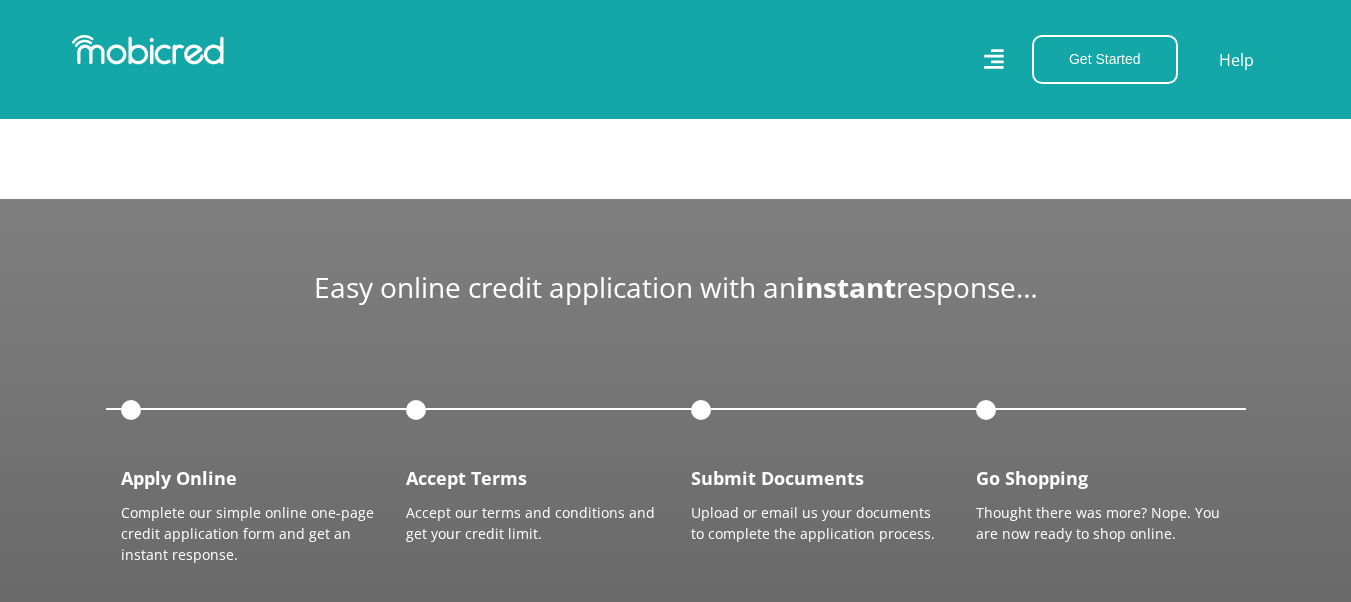 scroll, scrollTop: 1600, scrollLeft: 0, axis: vertical 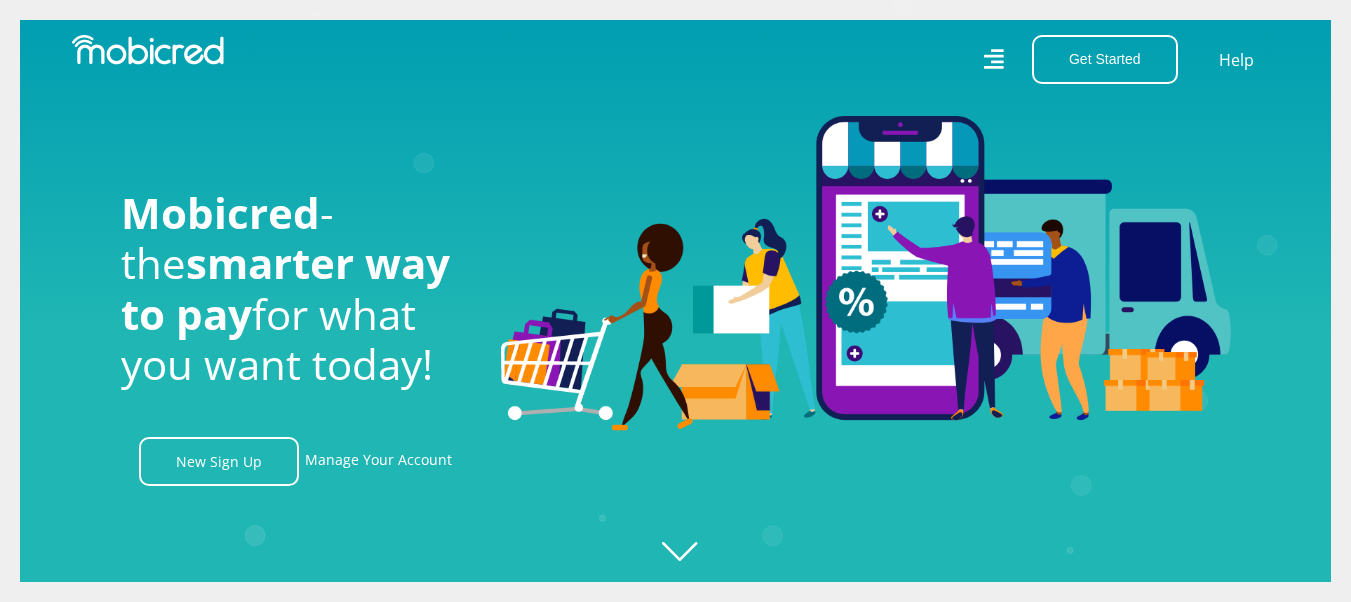 click 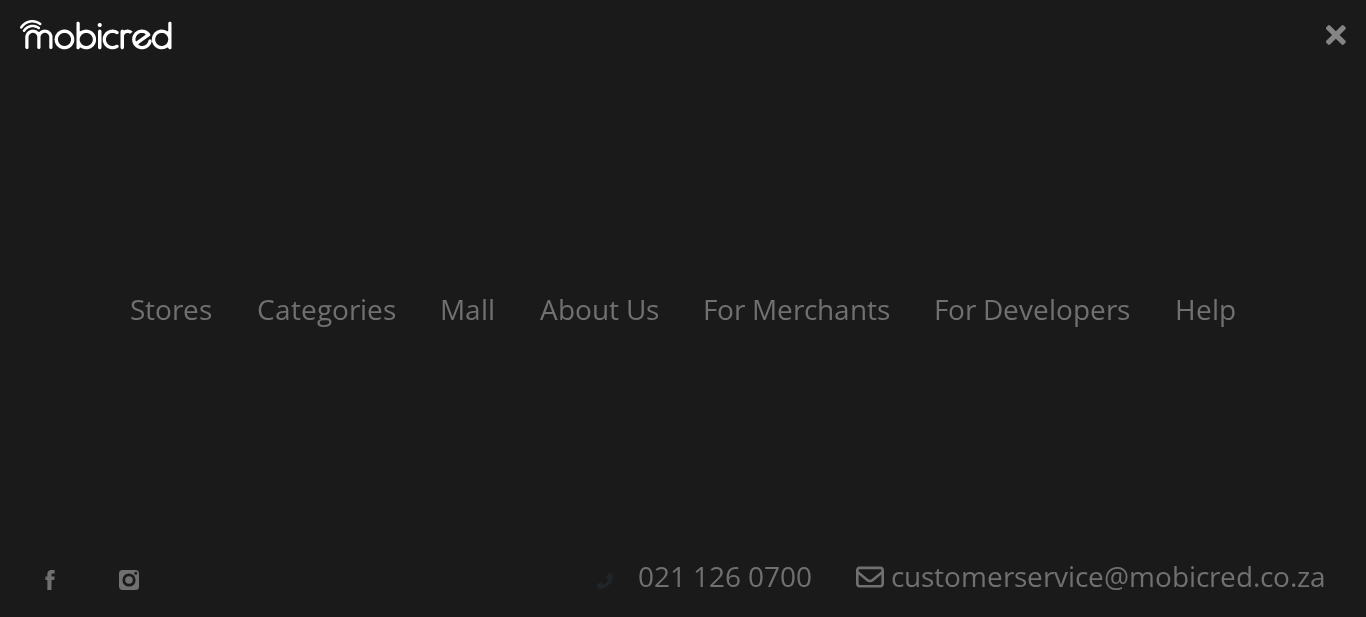 scroll, scrollTop: 0, scrollLeft: 3705, axis: horizontal 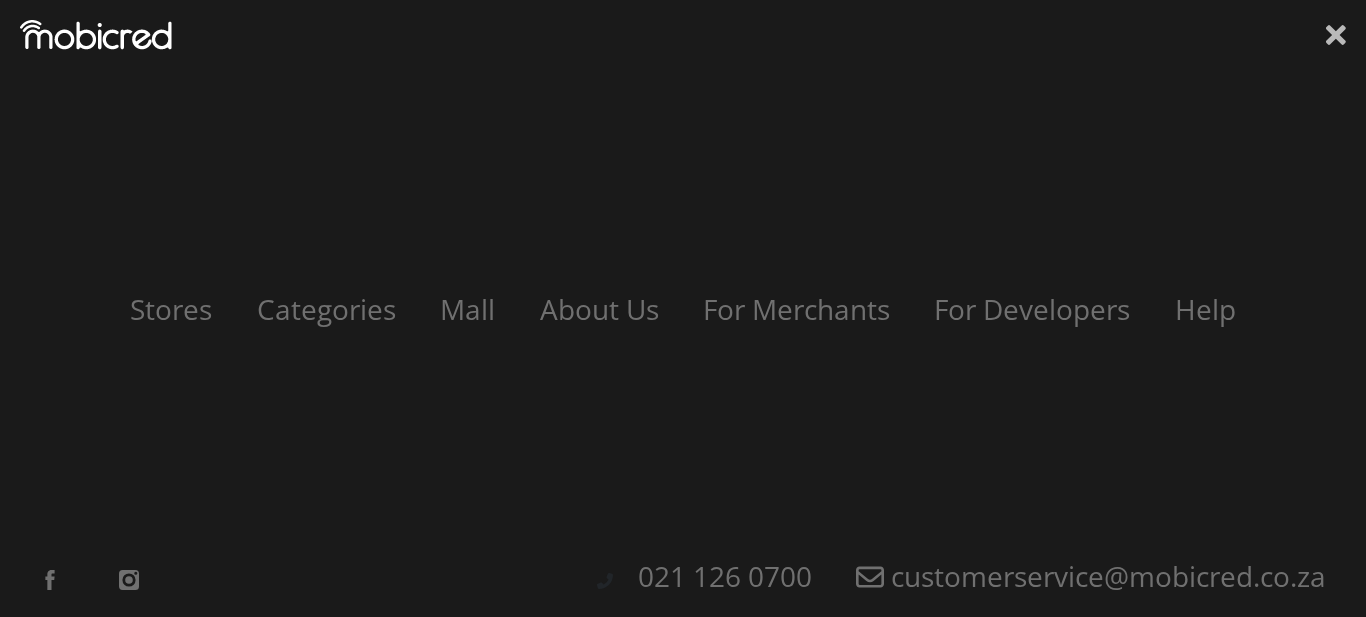 click 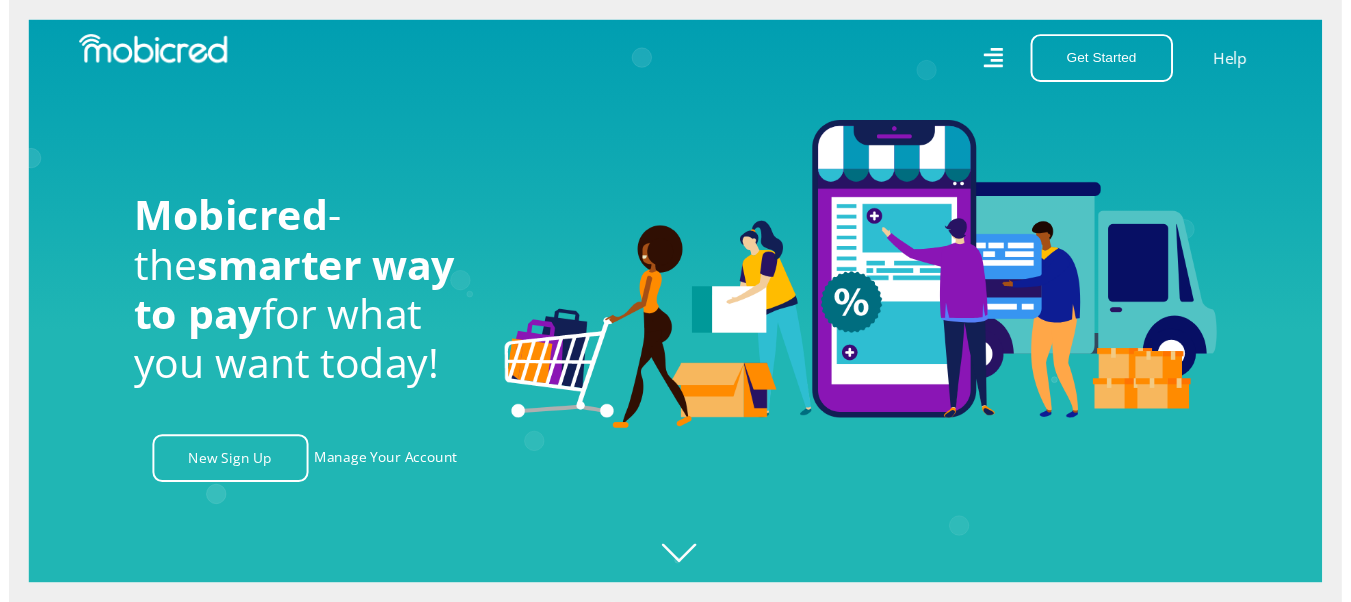 scroll, scrollTop: 0, scrollLeft: 4560, axis: horizontal 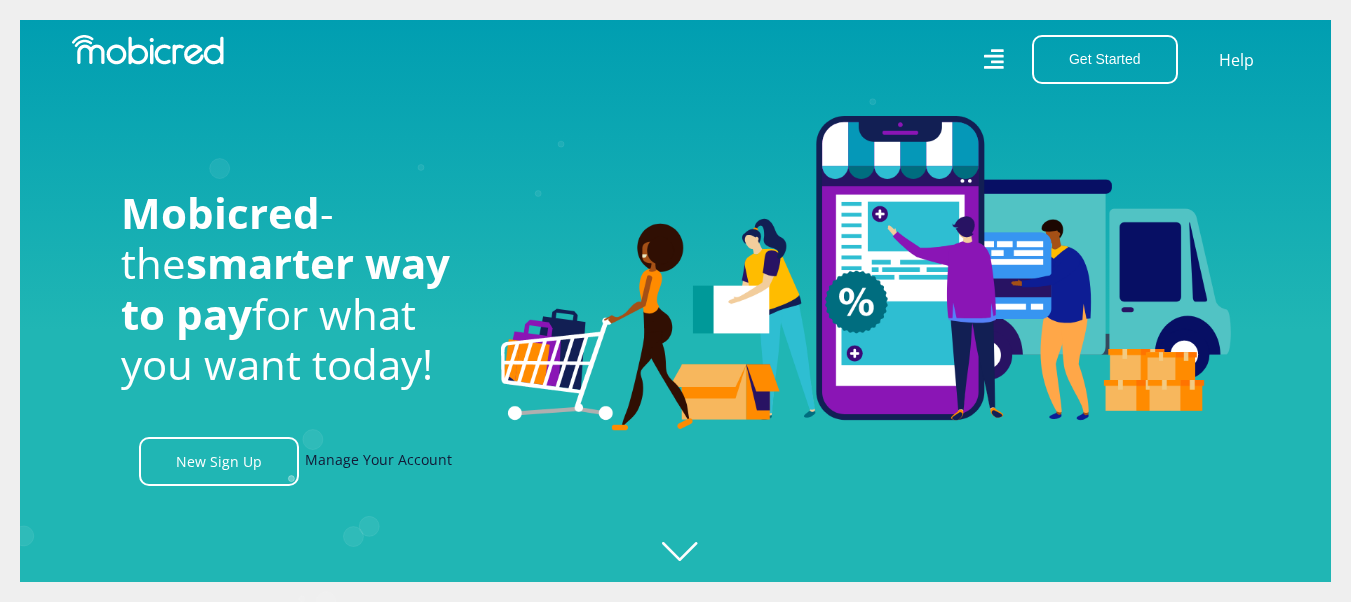 click on "Manage Your Account" at bounding box center [378, 461] 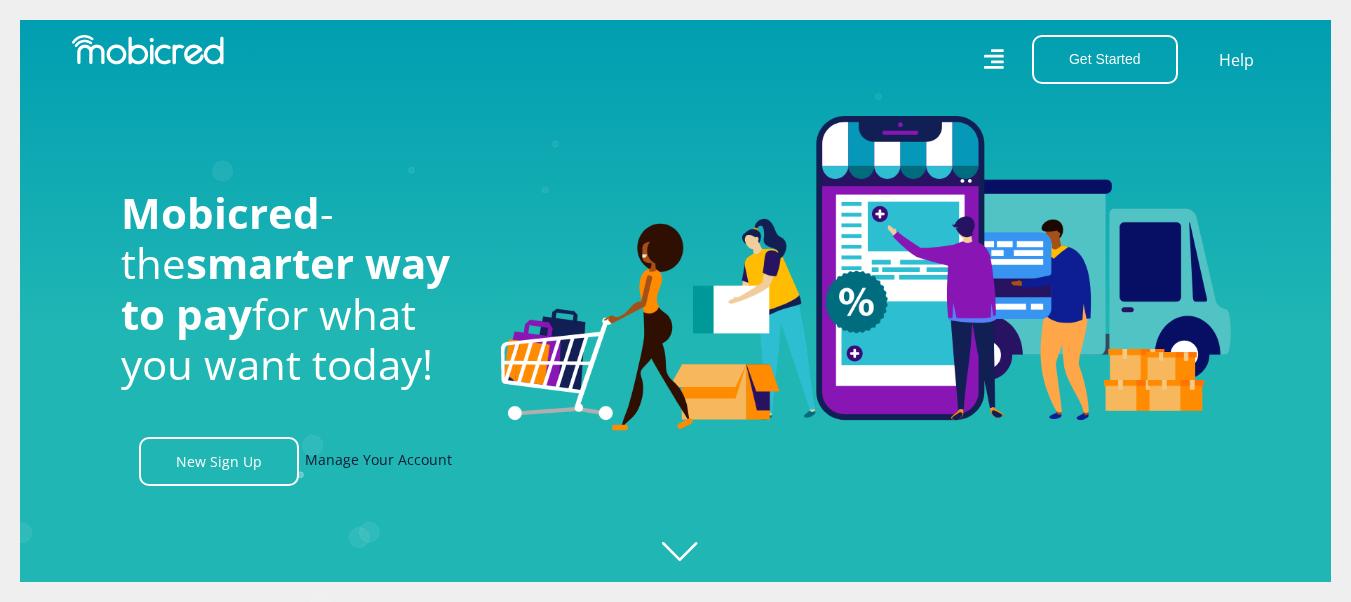 scroll, scrollTop: 0, scrollLeft: 1416, axis: horizontal 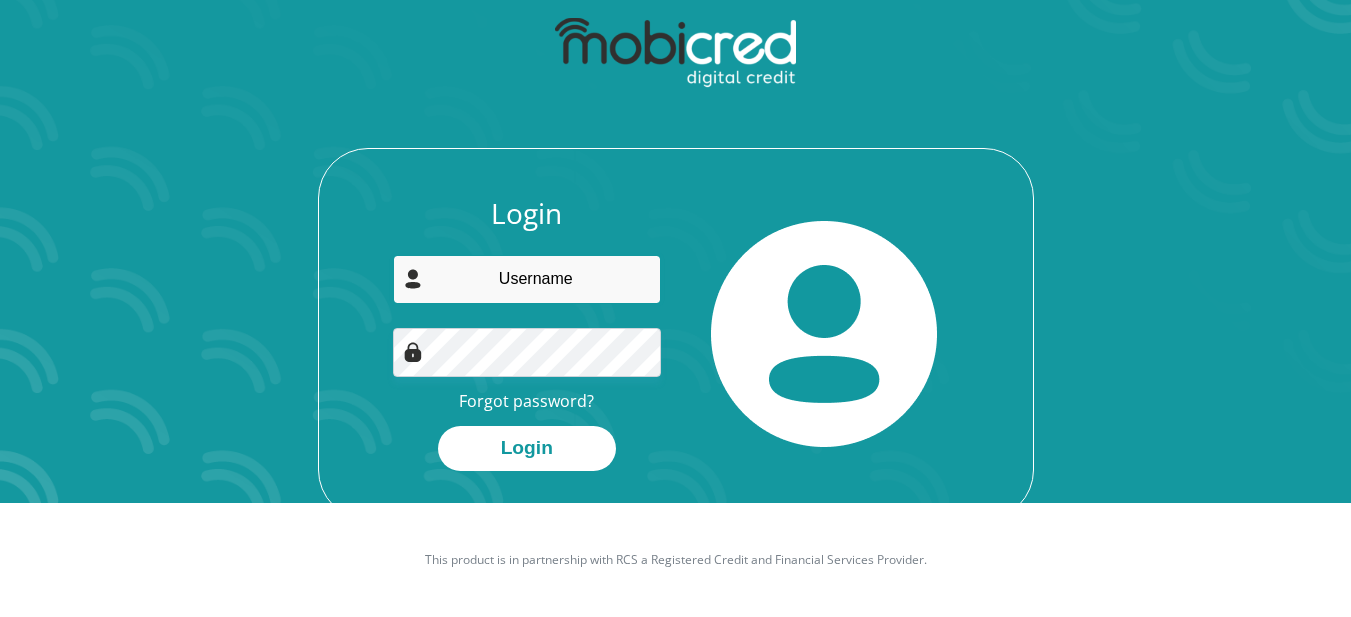 click at bounding box center (527, 279) 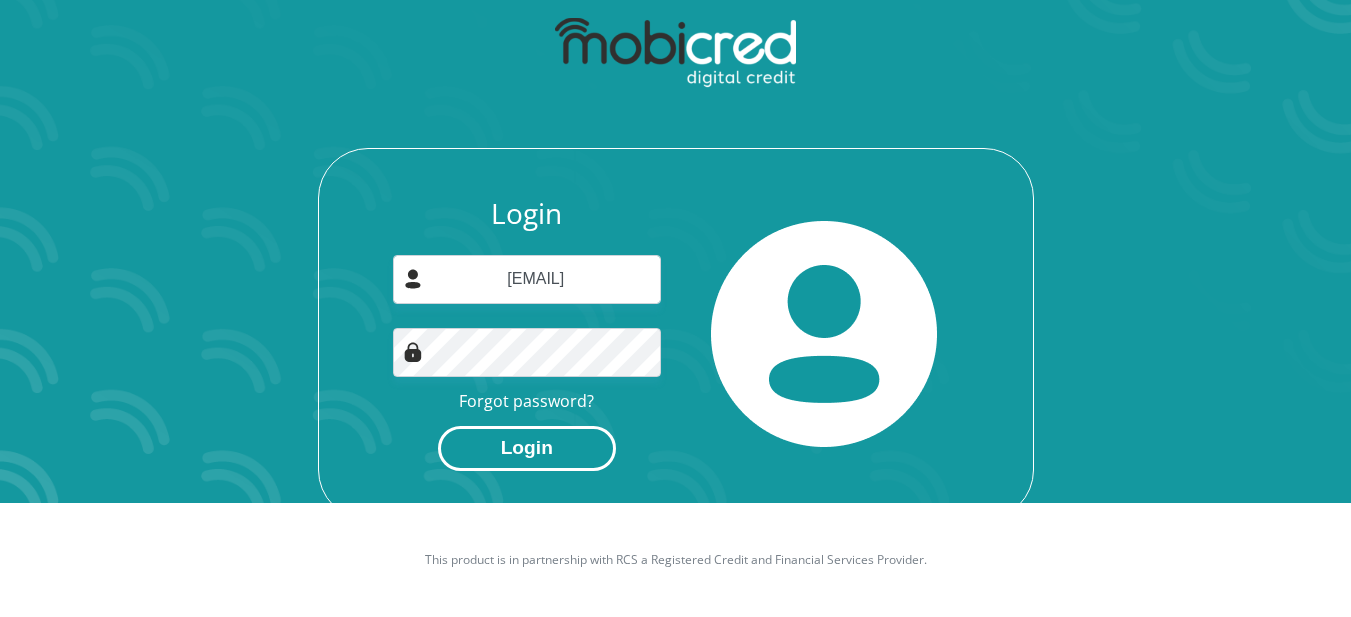 click on "Login" at bounding box center (527, 448) 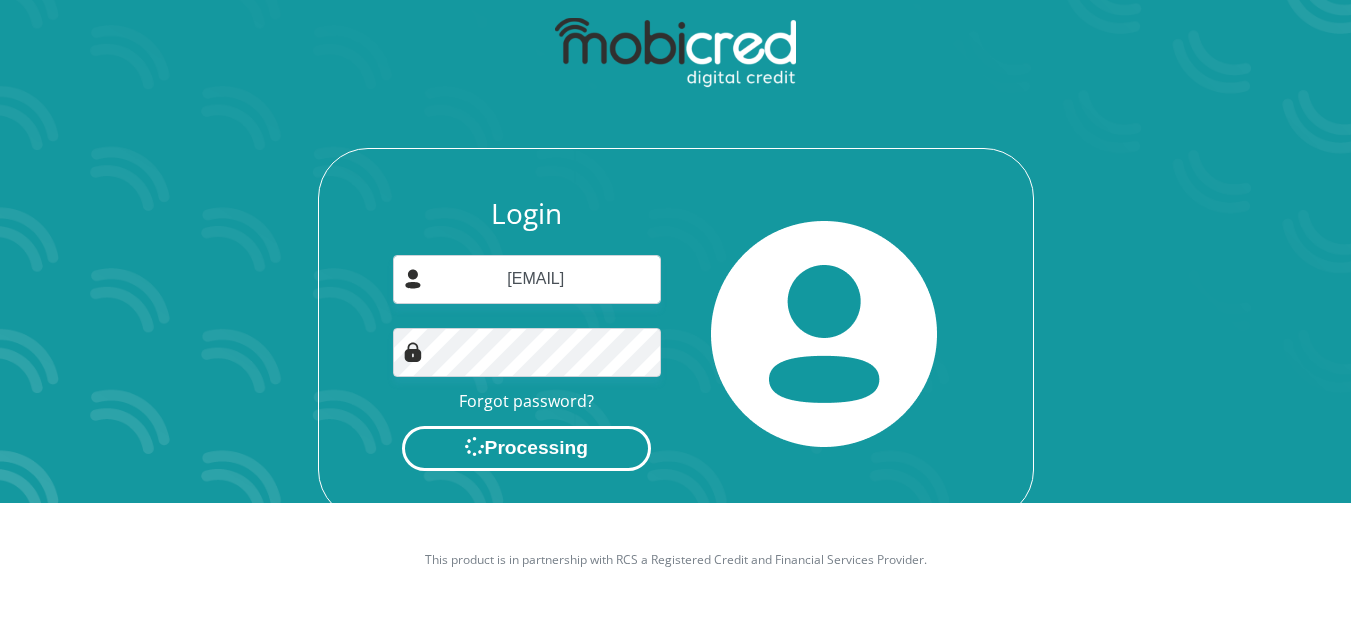 scroll, scrollTop: 0, scrollLeft: 0, axis: both 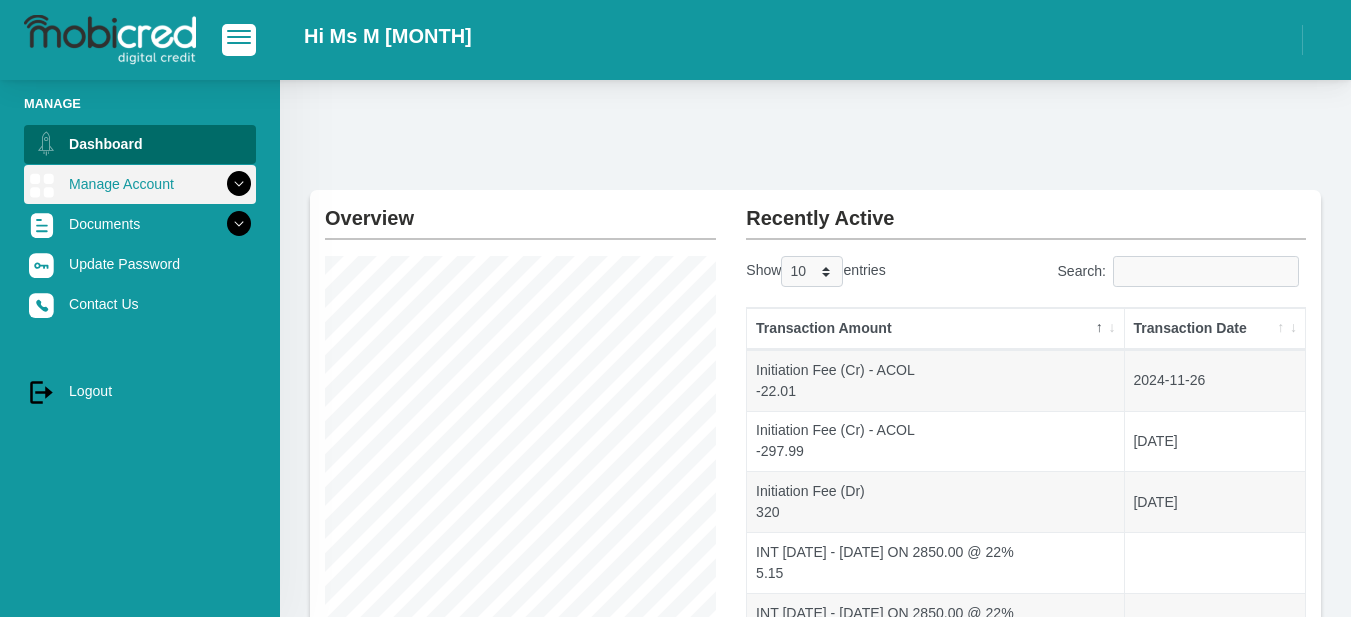 click on "Manage Account" at bounding box center [140, 184] 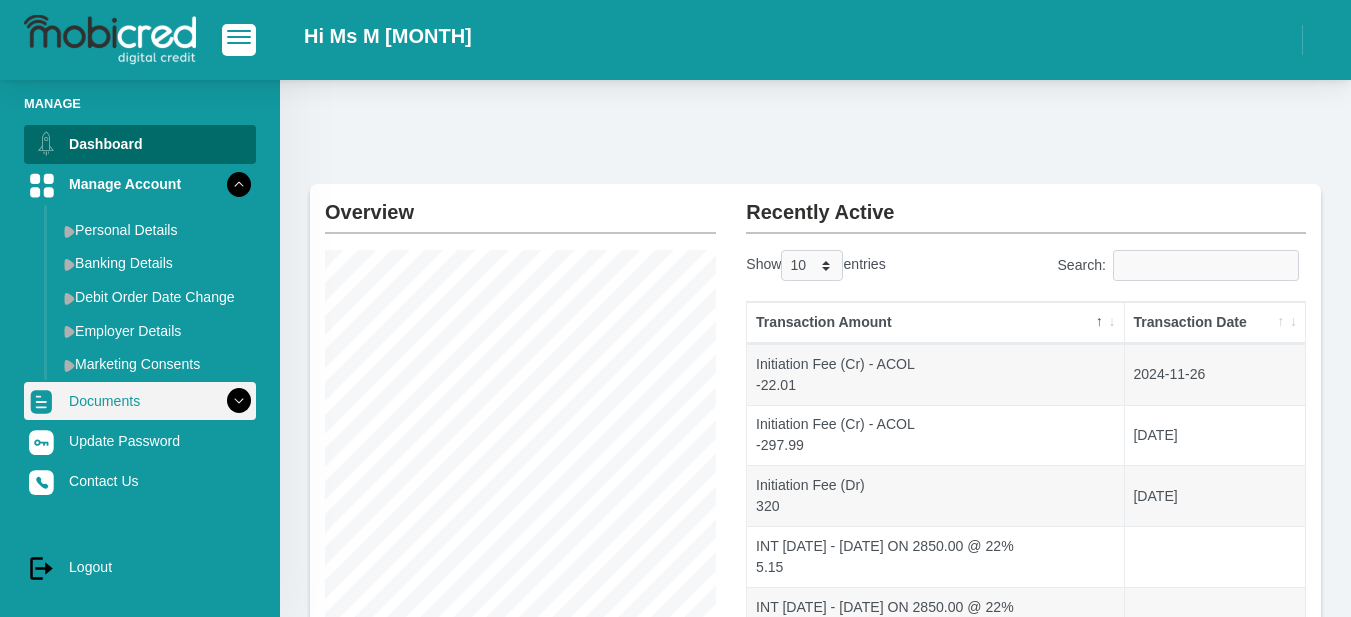 scroll, scrollTop: 0, scrollLeft: 0, axis: both 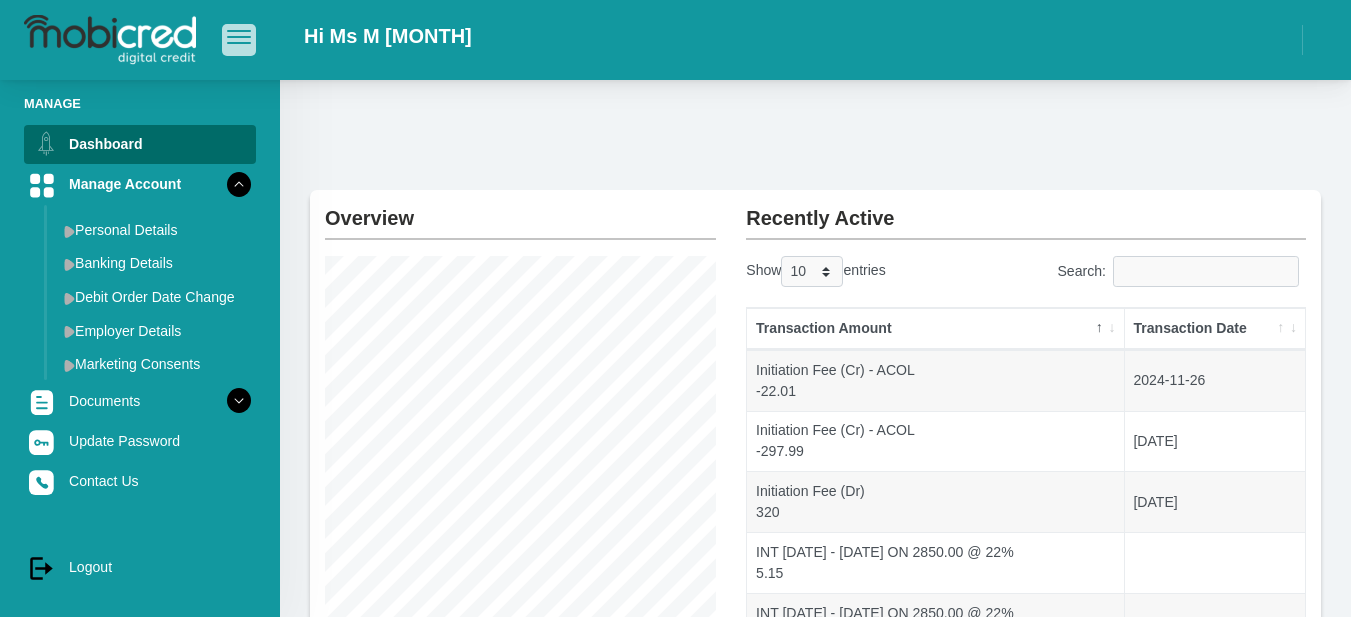click at bounding box center (239, 39) 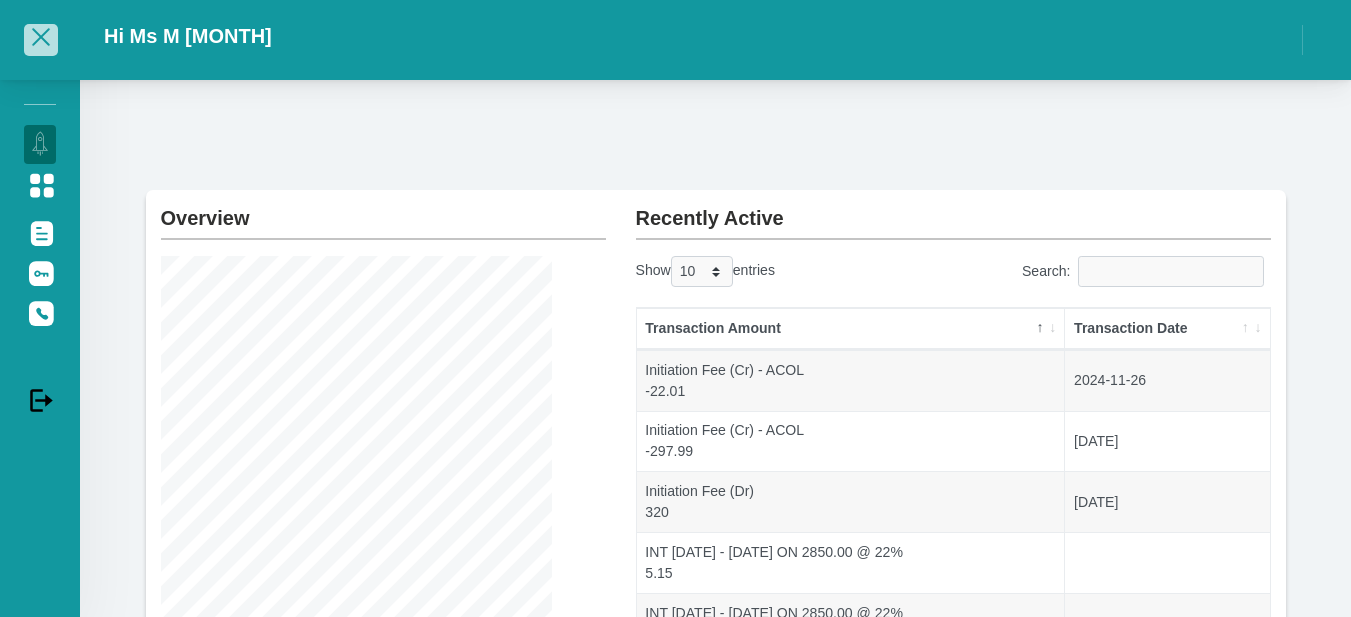 click at bounding box center [41, 39] 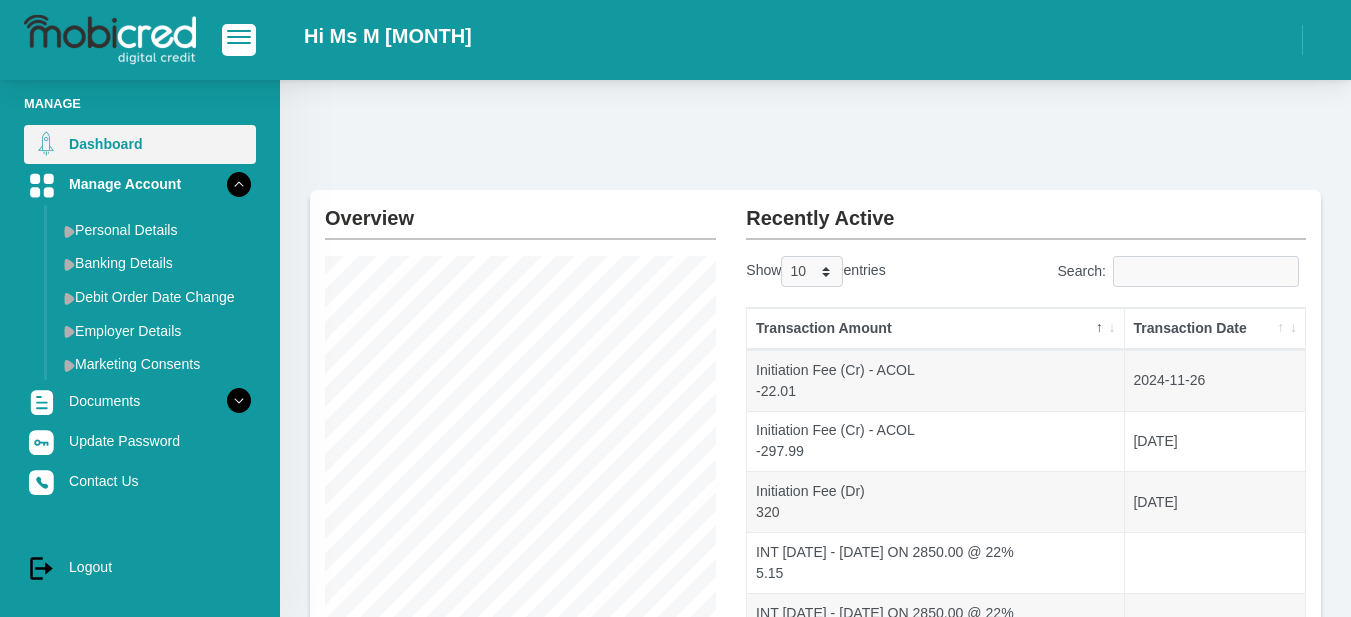 click on "Dashboard" at bounding box center [140, 144] 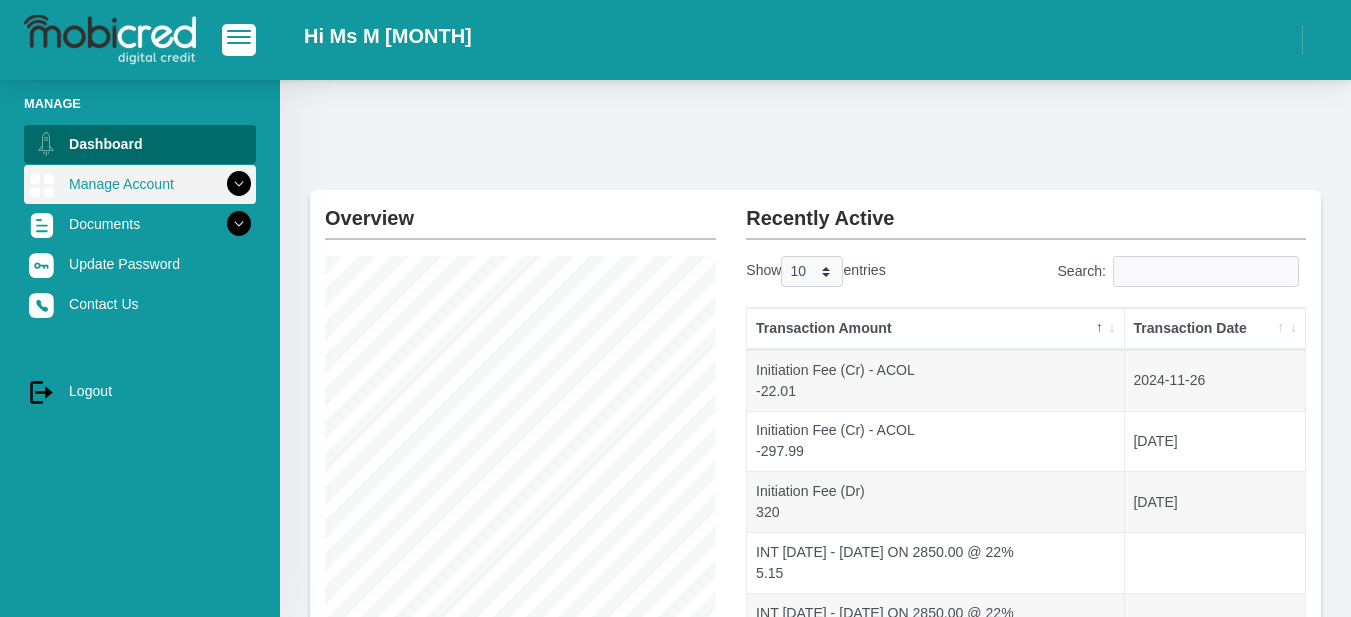click on "Manage Account" at bounding box center [140, 184] 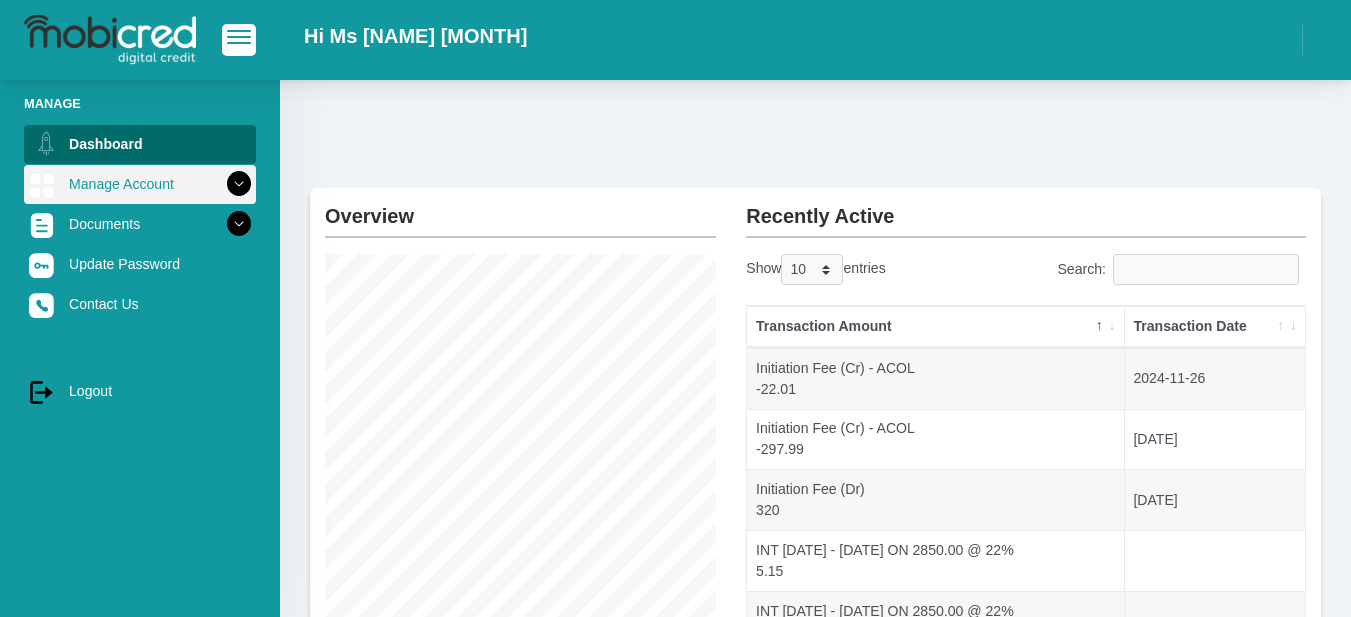 scroll, scrollTop: 0, scrollLeft: 0, axis: both 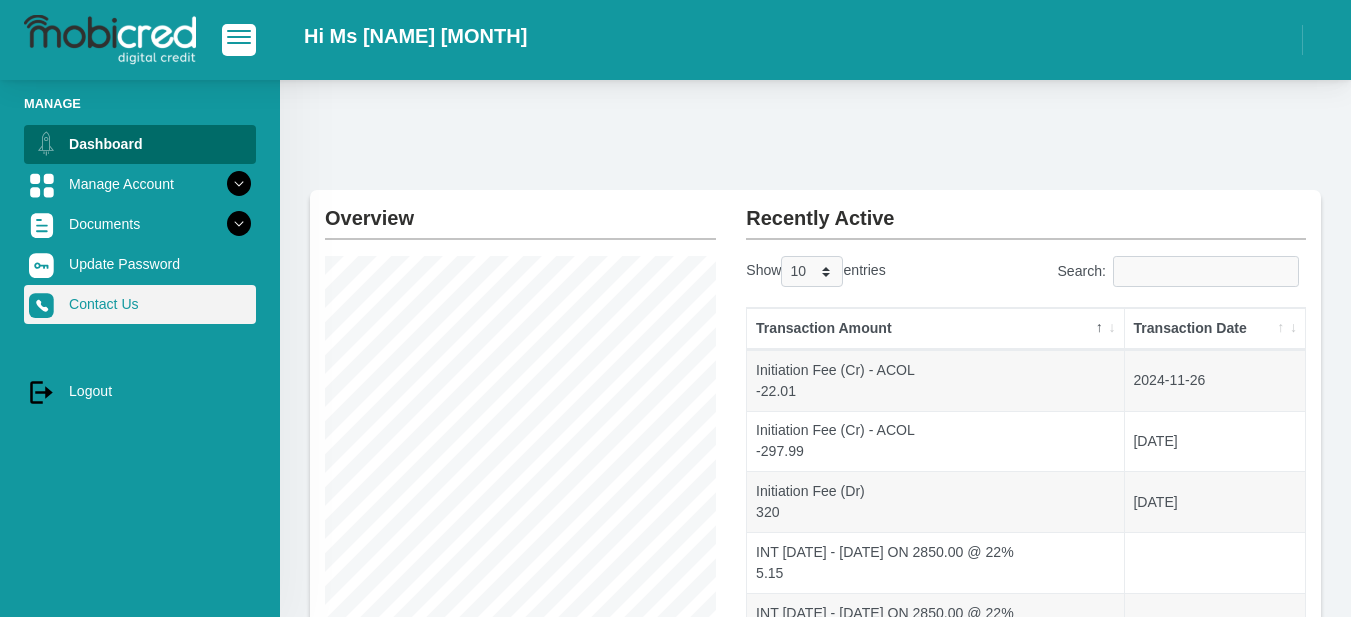click on "Contact Us" at bounding box center (140, 304) 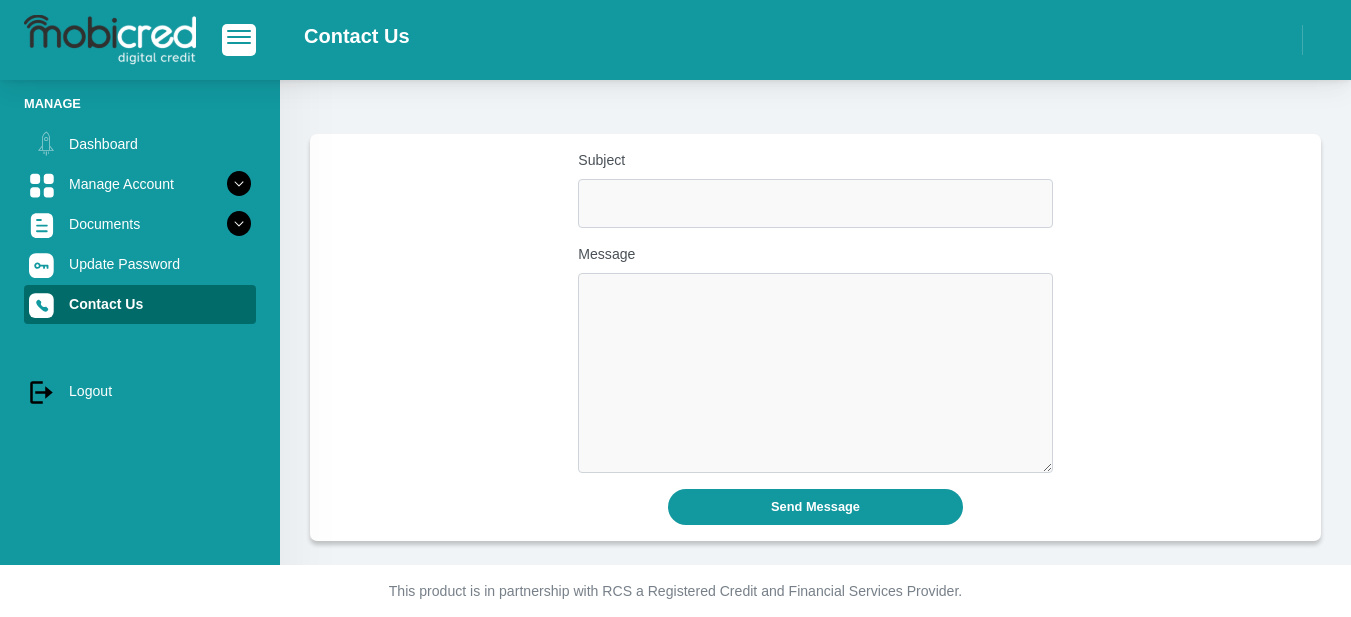 scroll, scrollTop: 0, scrollLeft: 0, axis: both 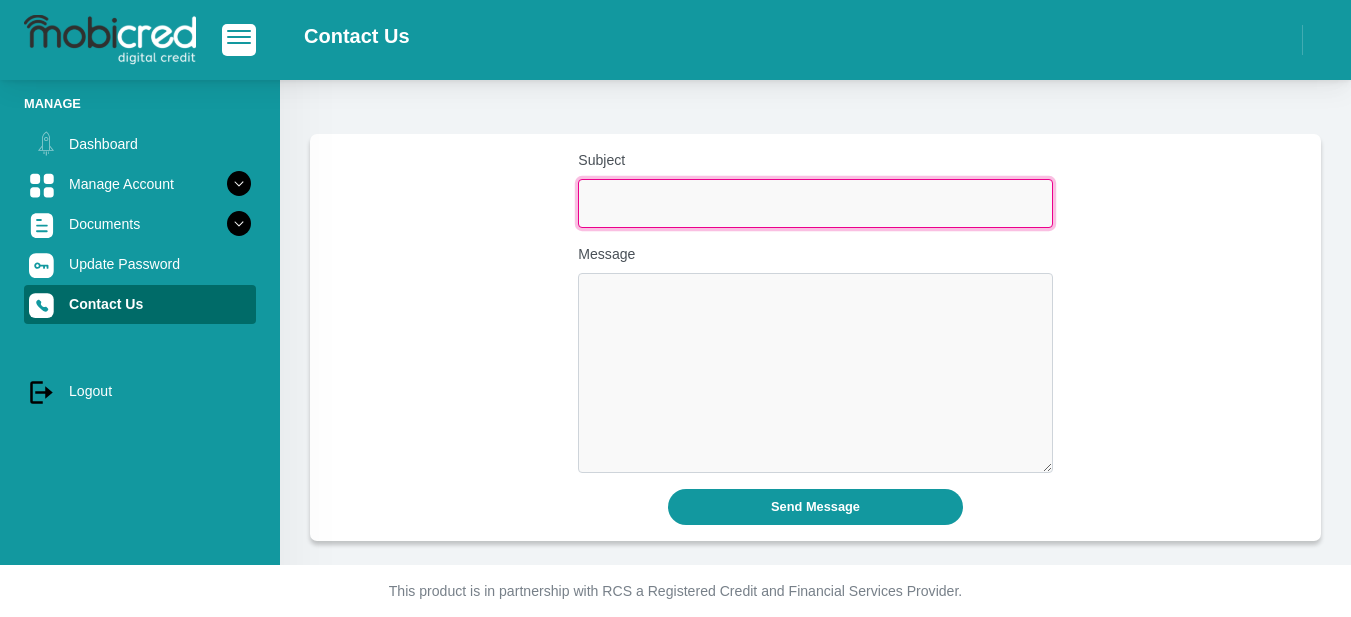 click on "Subject" at bounding box center [815, 203] 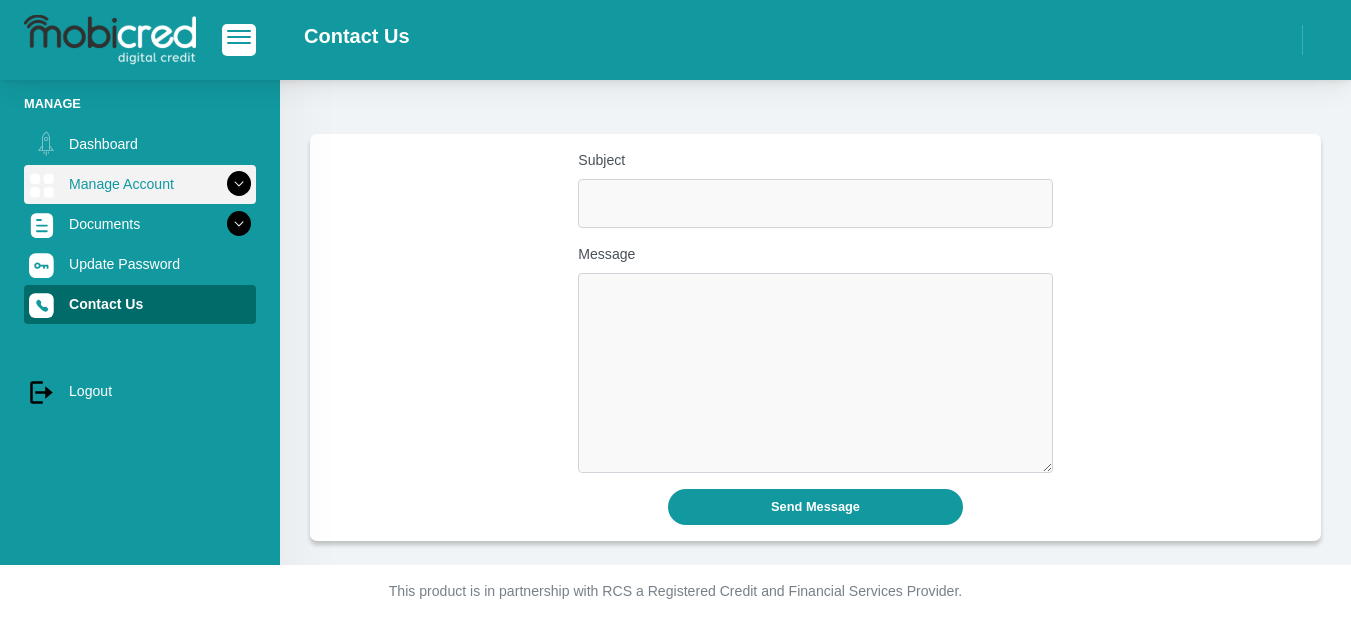 click on "Manage Account" at bounding box center (140, 184) 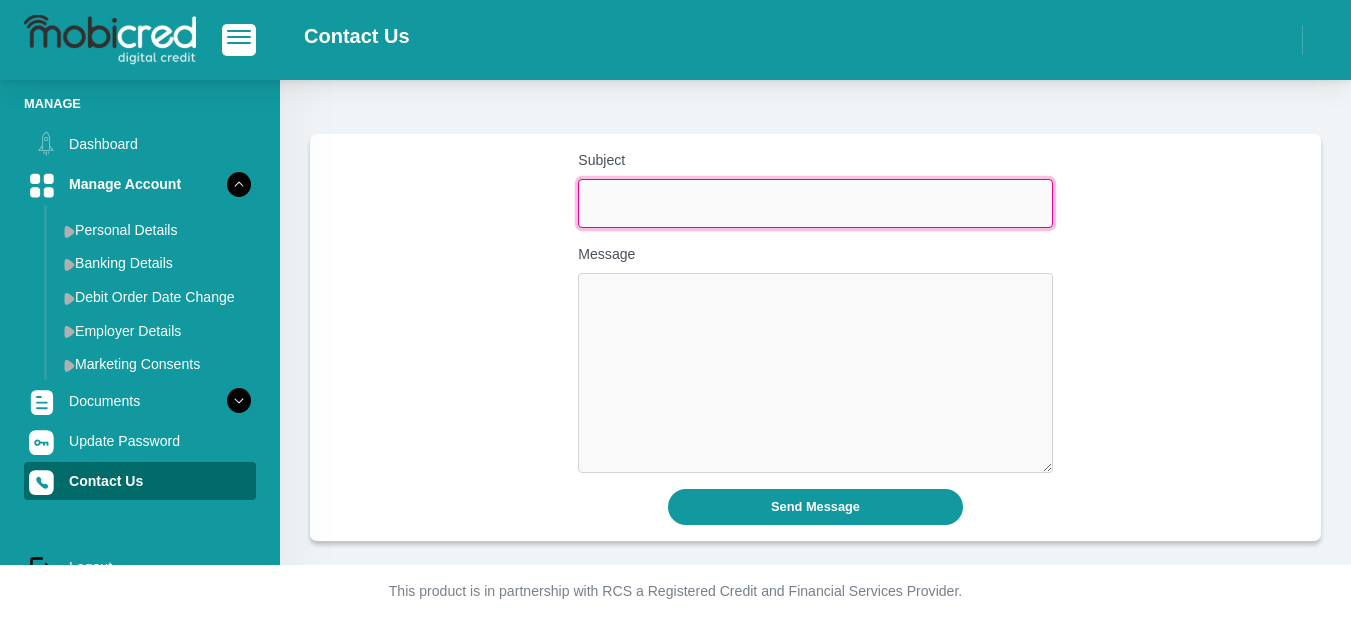 click on "Subject" at bounding box center (815, 203) 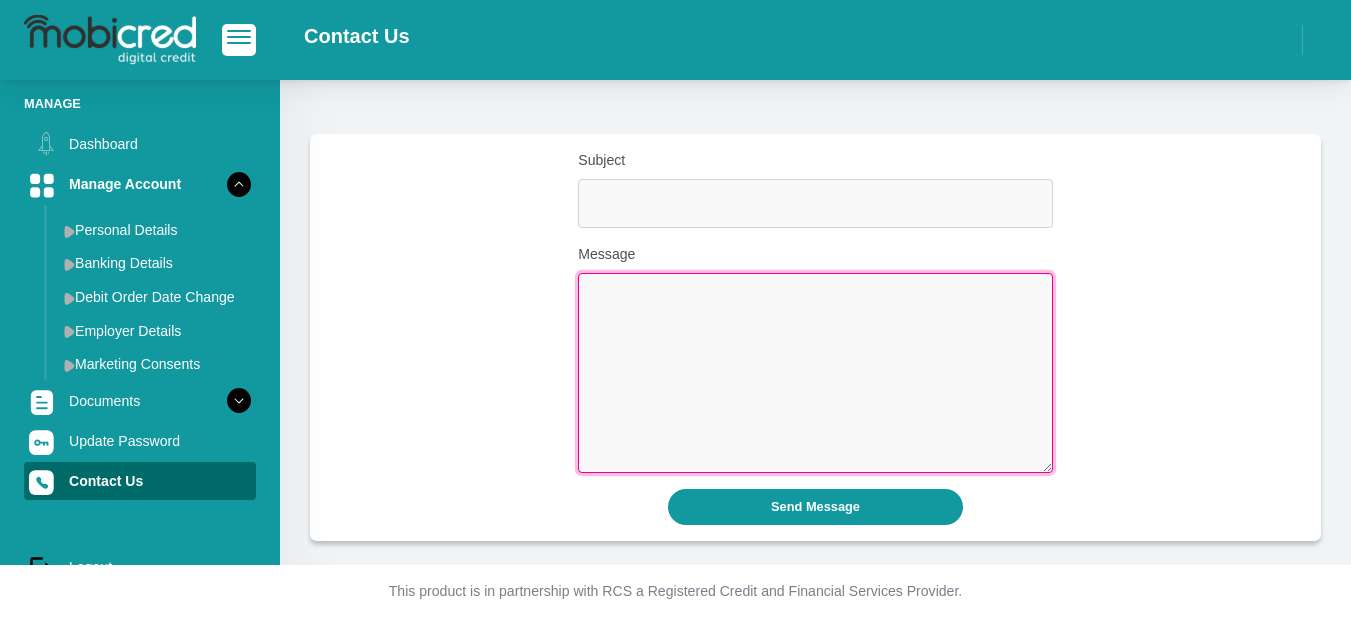 click on "Message" at bounding box center [815, 373] 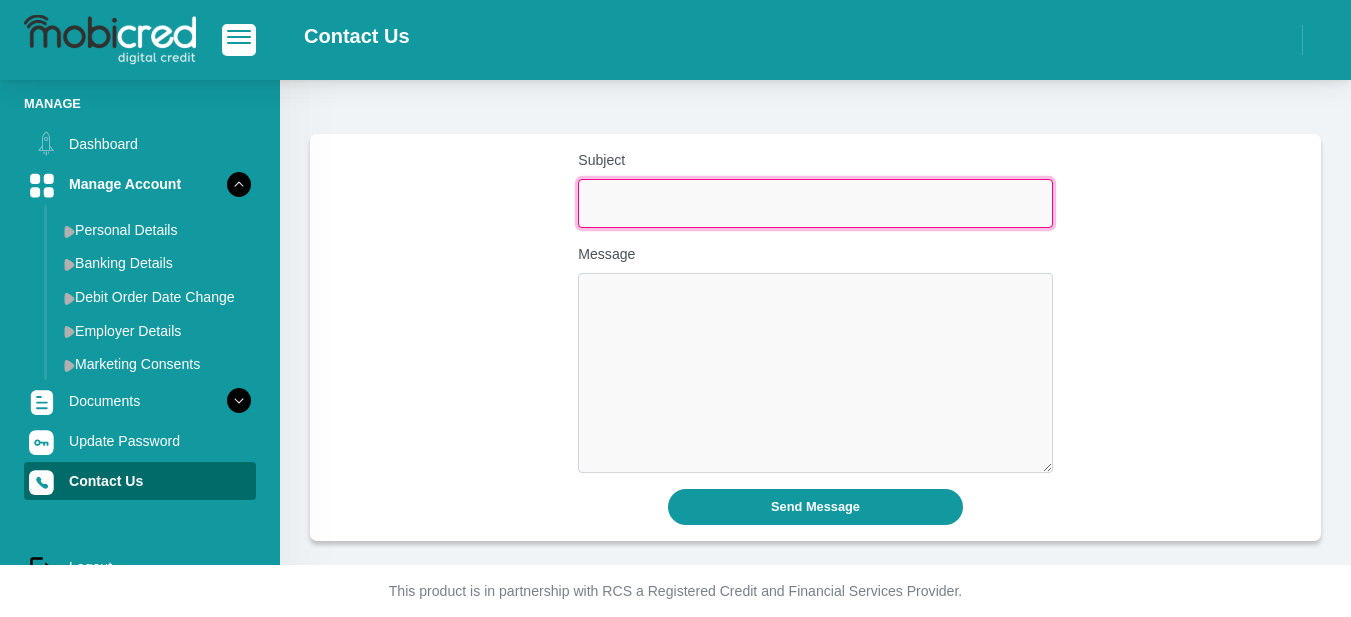 click on "Subject" at bounding box center (815, 203) 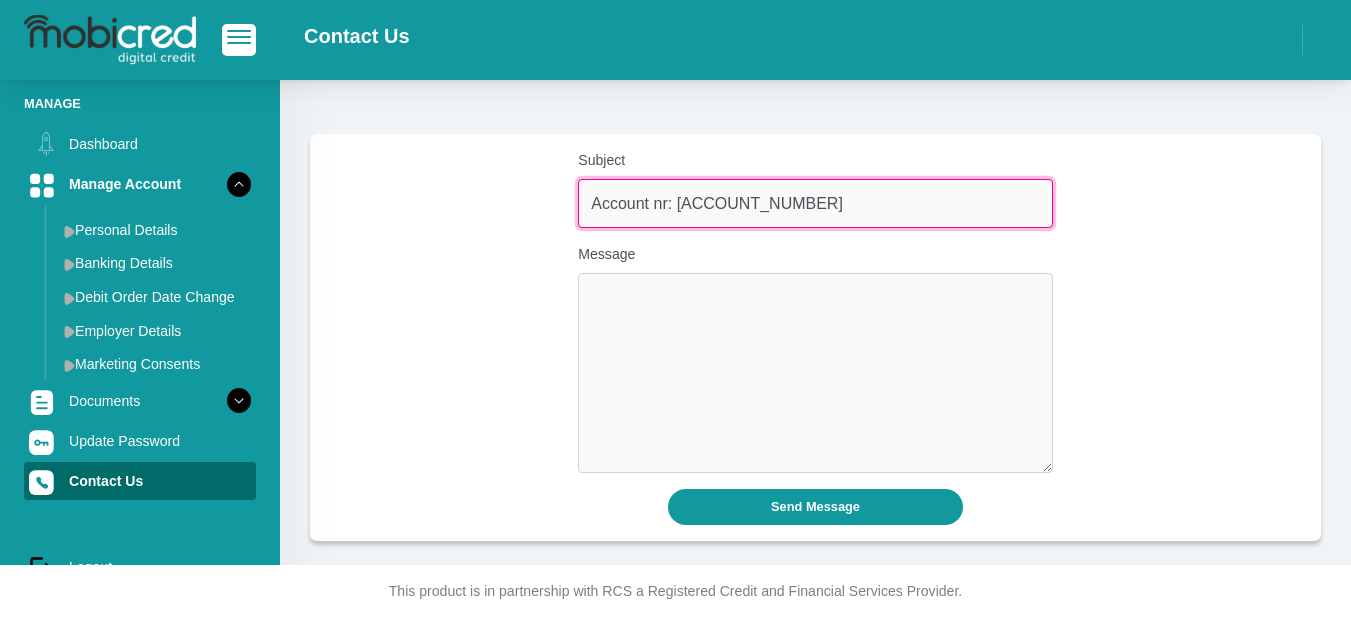 type on "Account nr: 1000839390" 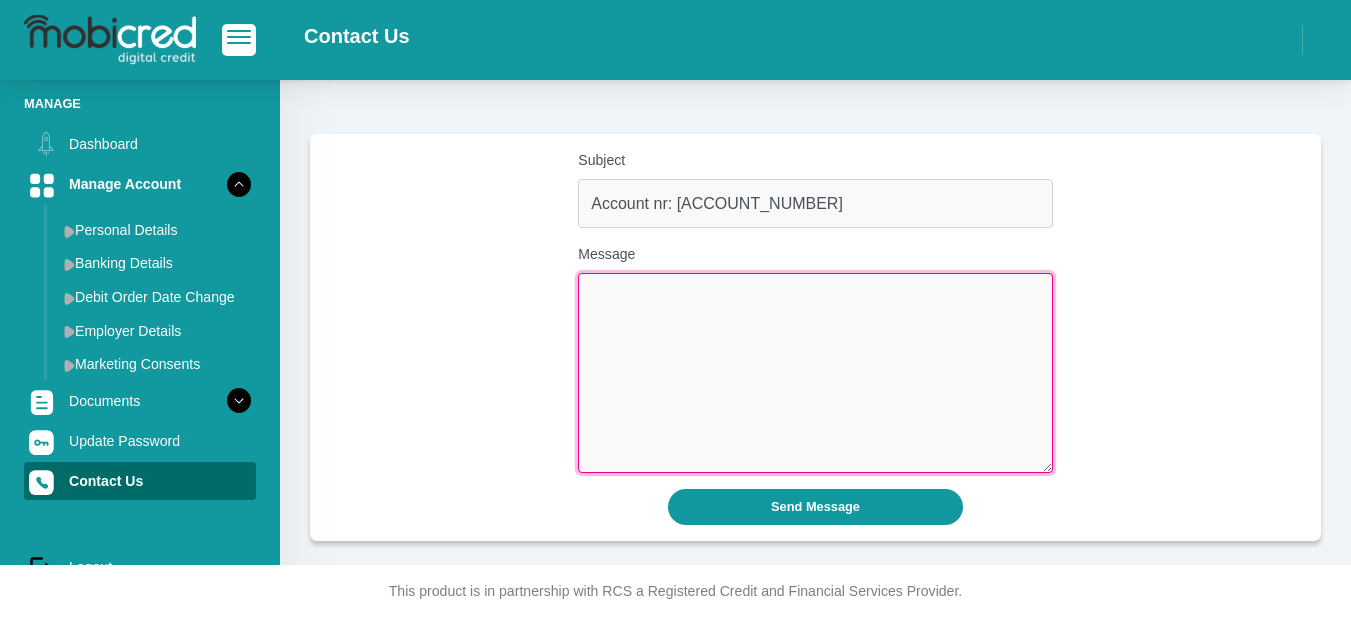 click on "Message" at bounding box center (815, 373) 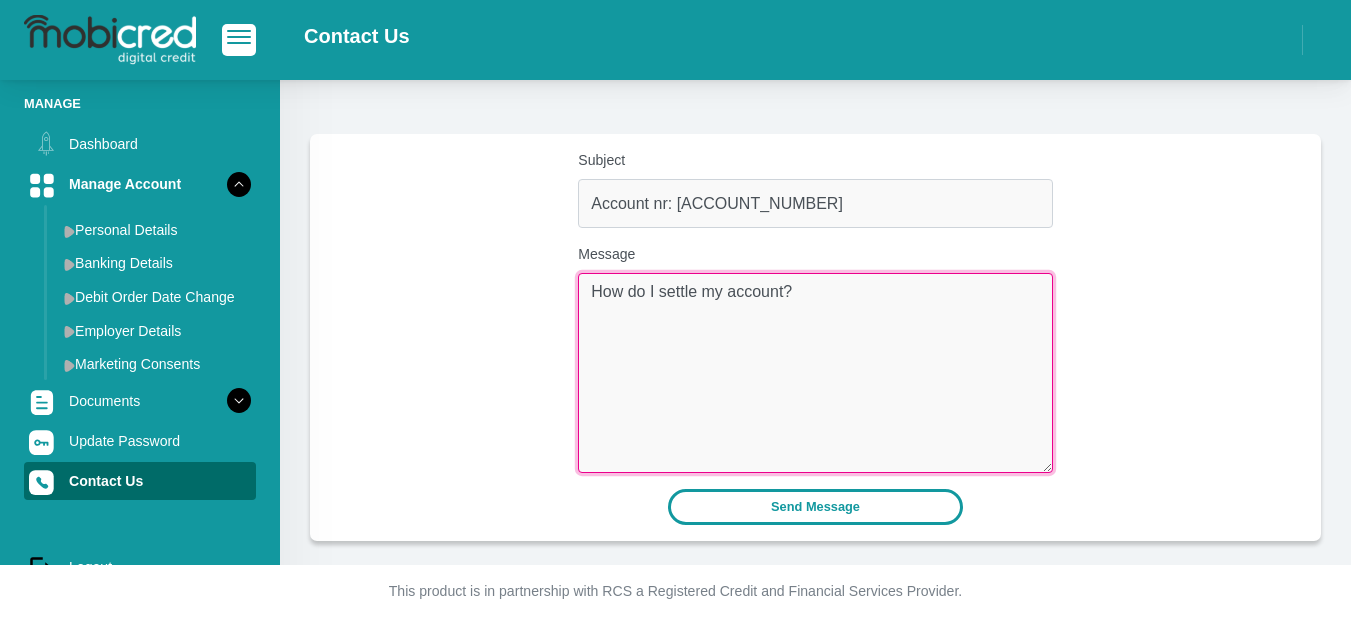 type on "How do I settle my account?" 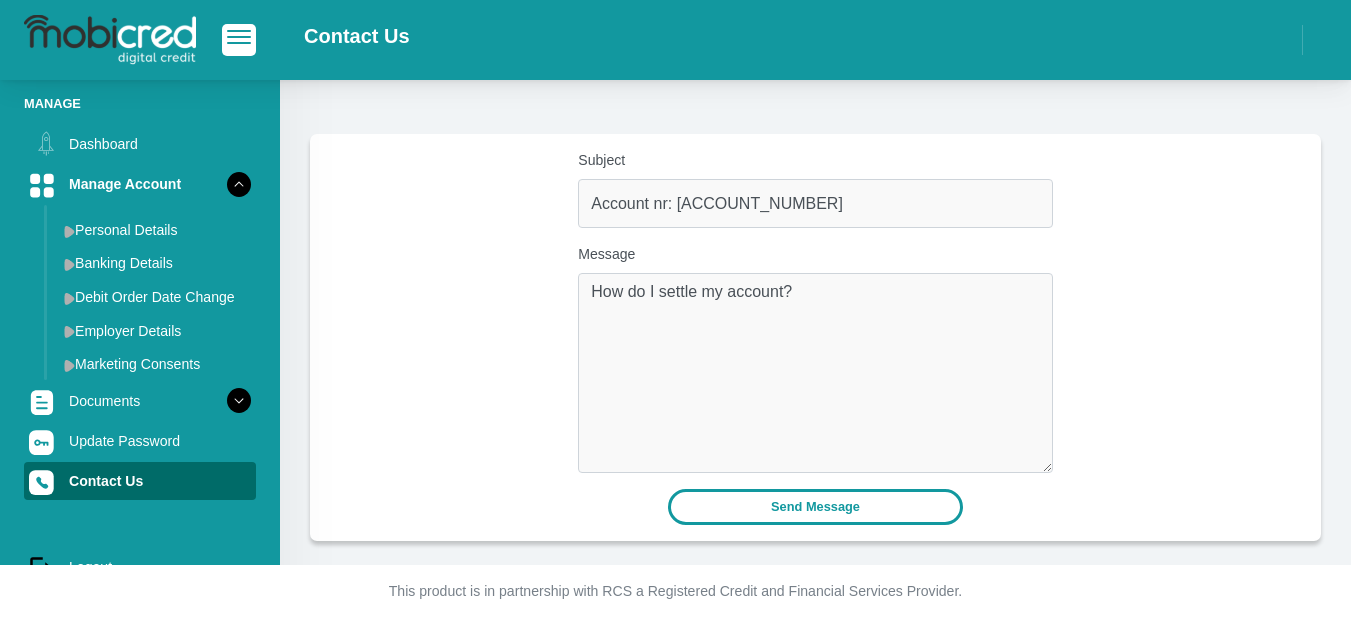 click on "Send Message" at bounding box center [815, 506] 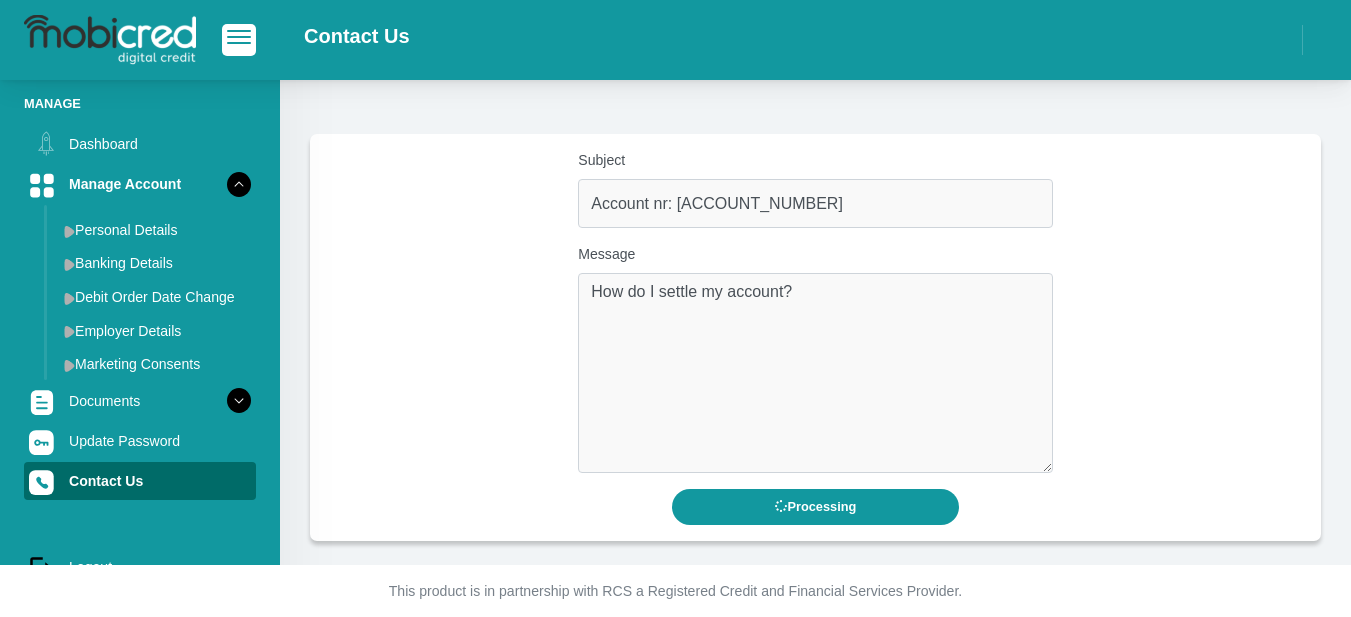 scroll, scrollTop: 0, scrollLeft: 0, axis: both 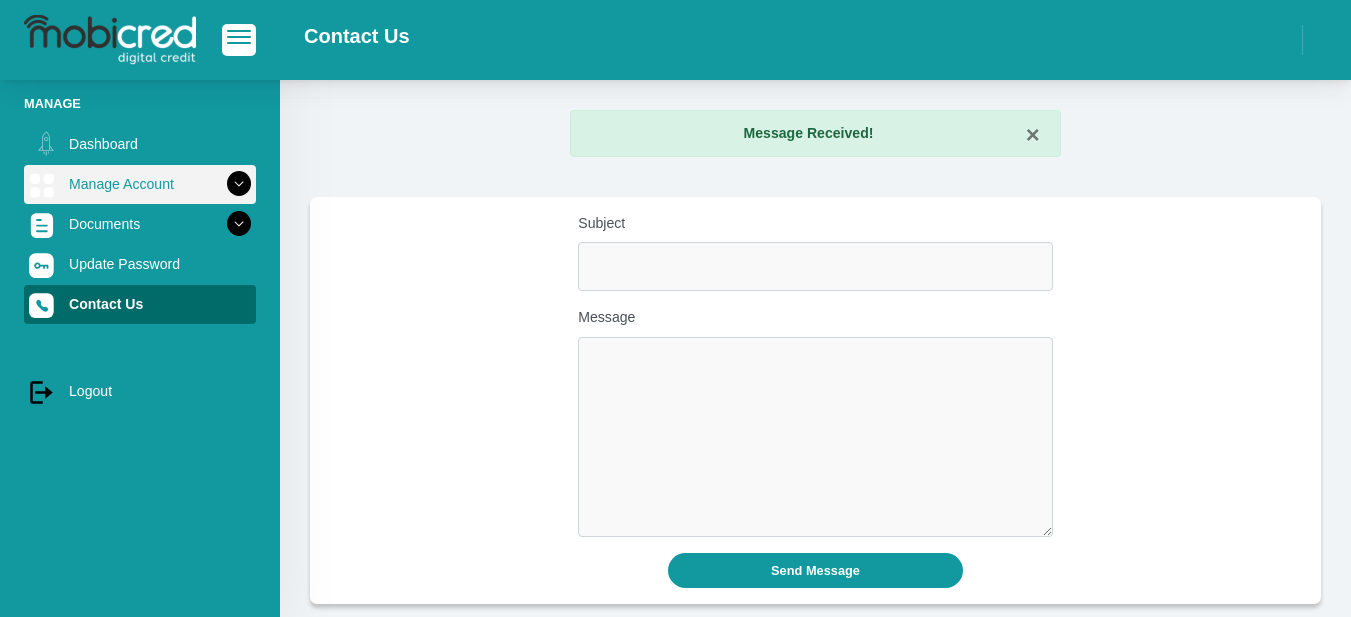click on "Manage Account" at bounding box center (140, 184) 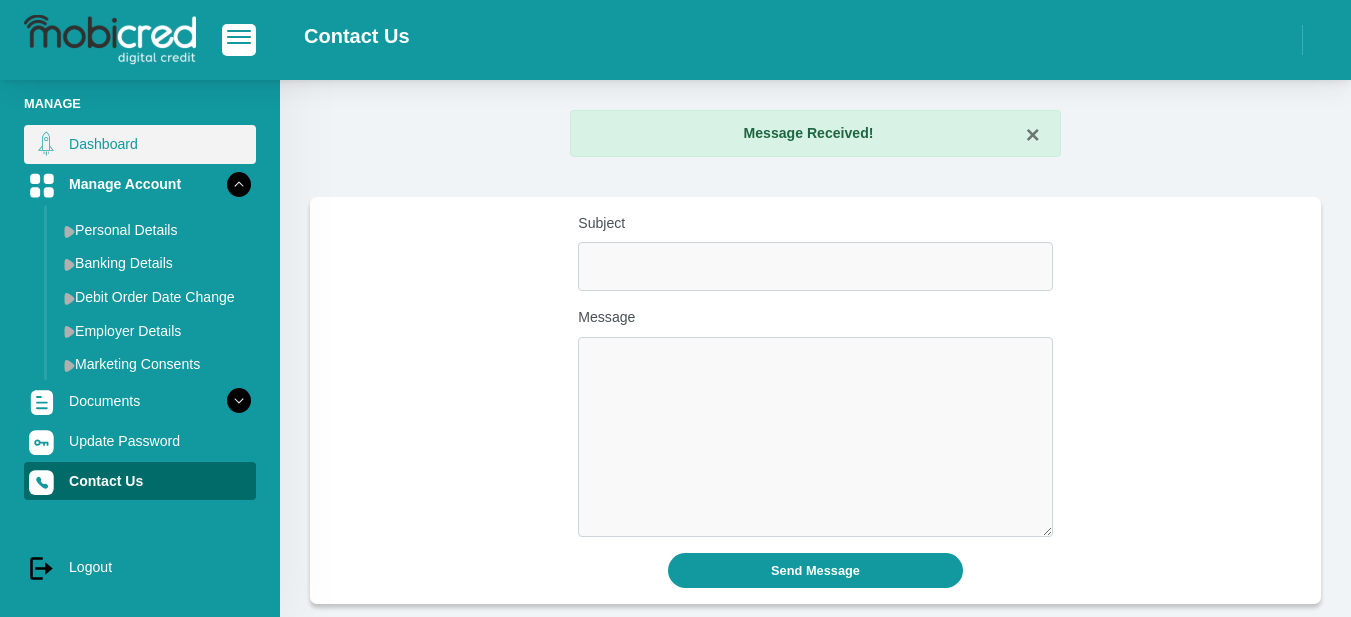 click on "Dashboard" at bounding box center (140, 144) 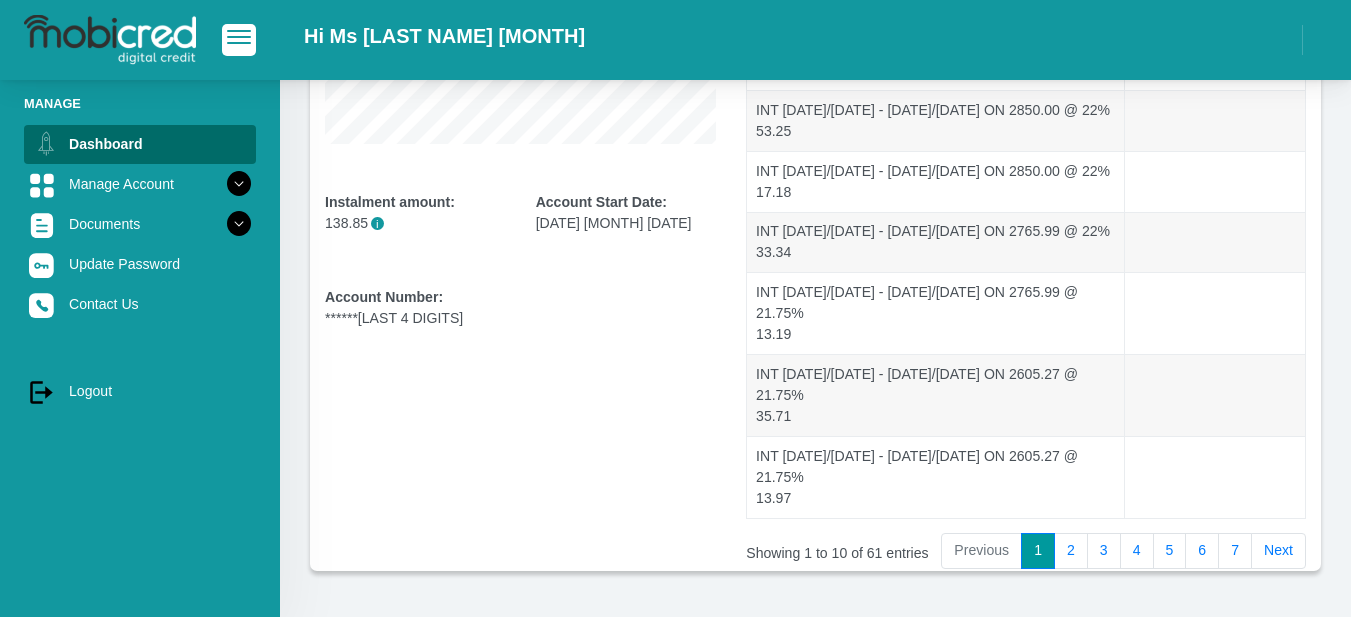 scroll, scrollTop: 511, scrollLeft: 0, axis: vertical 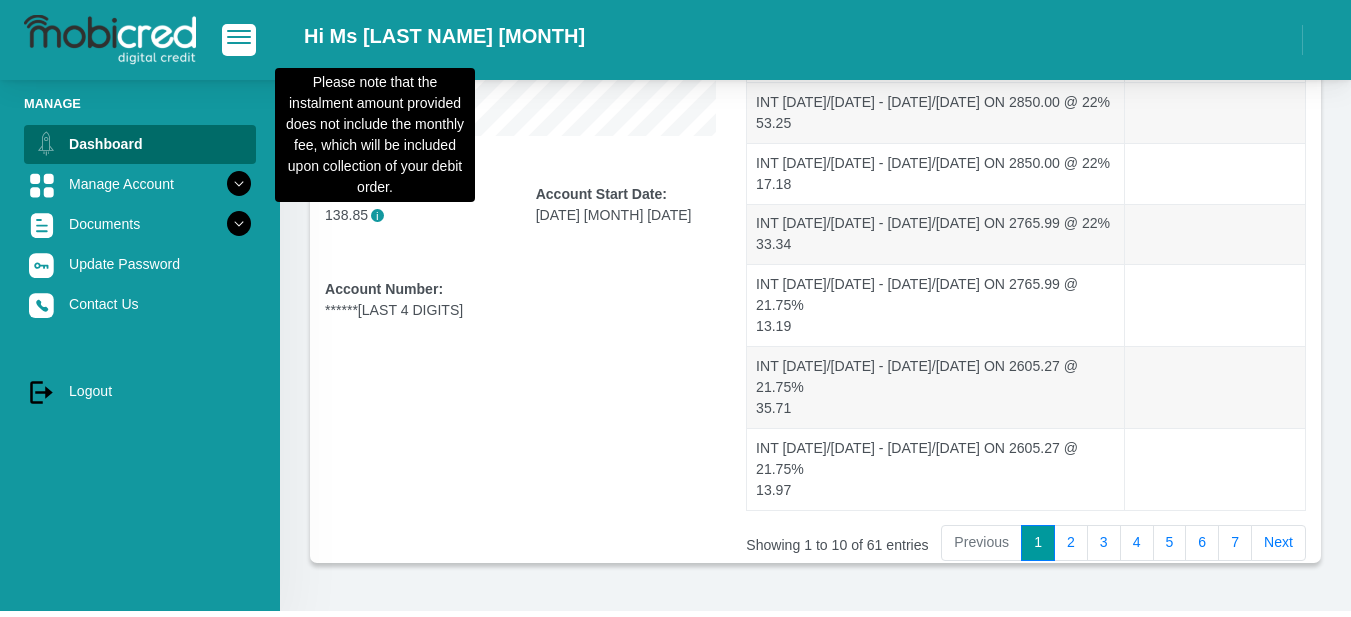 click on "i" at bounding box center (377, 215) 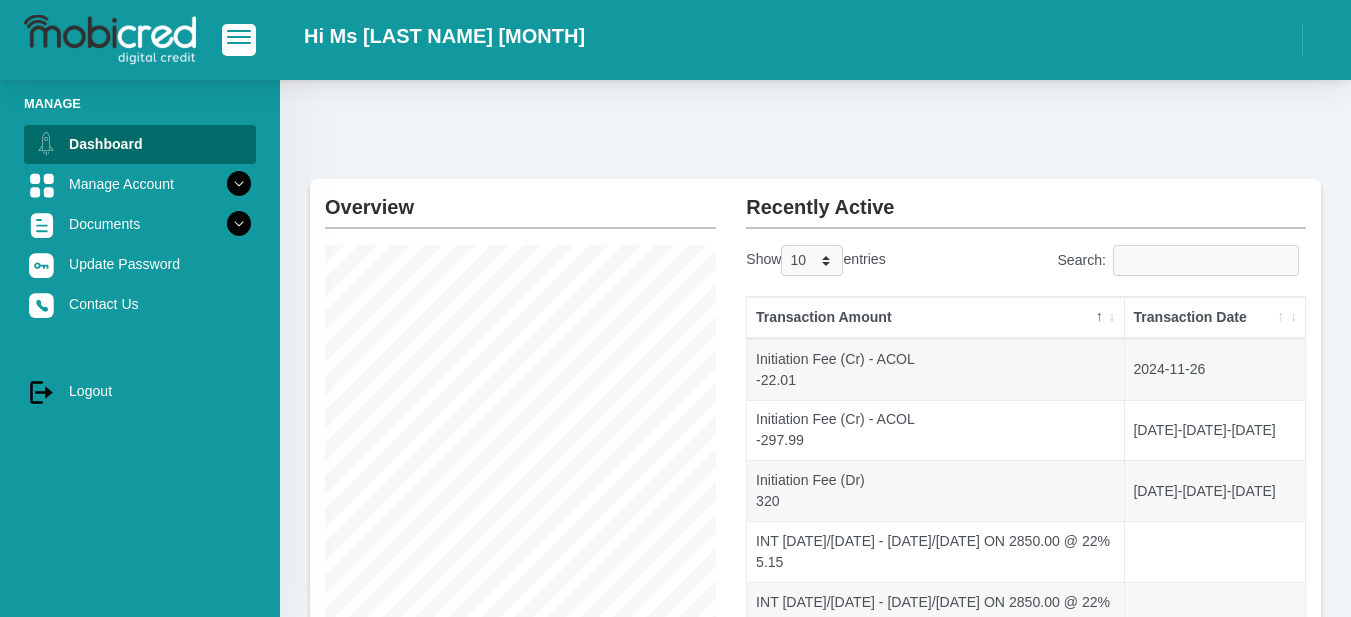 scroll, scrollTop: 0, scrollLeft: 0, axis: both 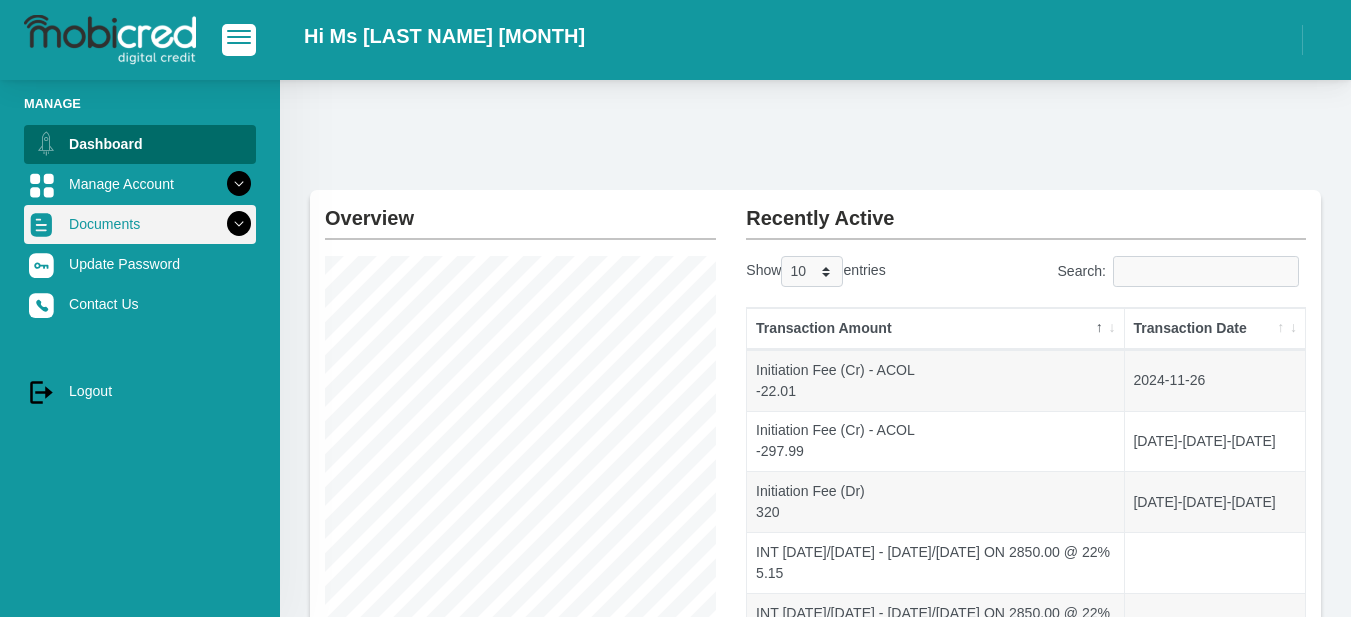 click at bounding box center [239, 224] 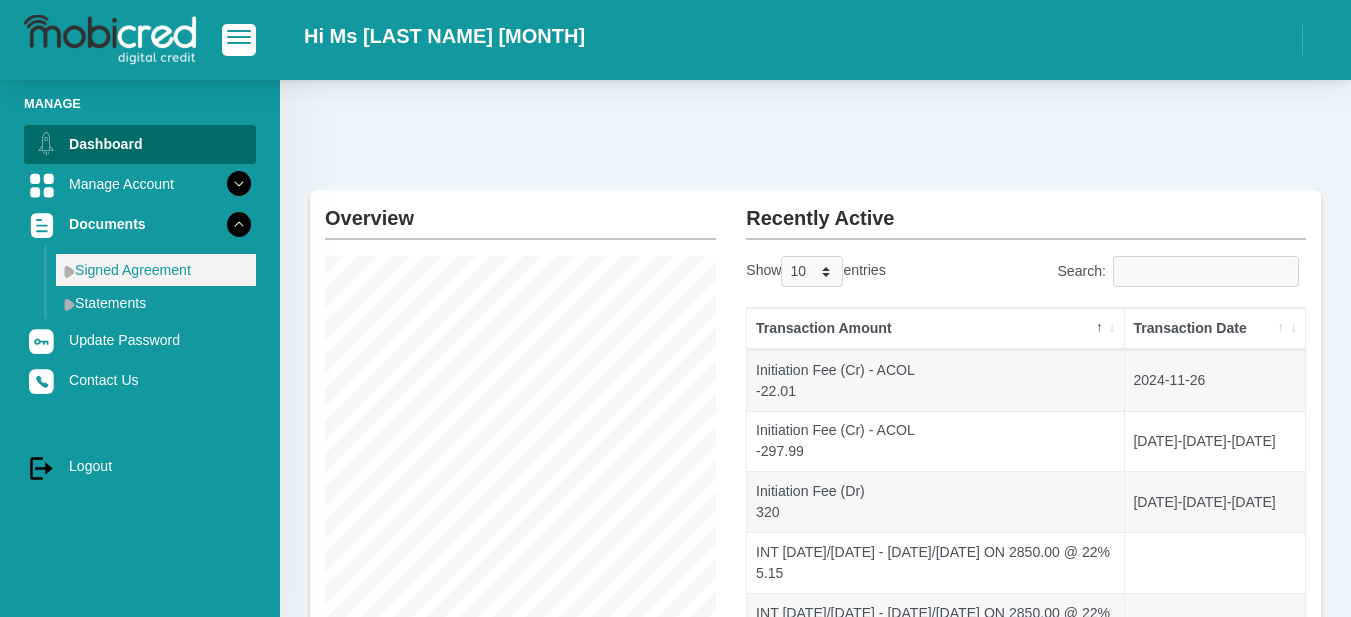 click on "Signed Agreement" at bounding box center [156, 270] 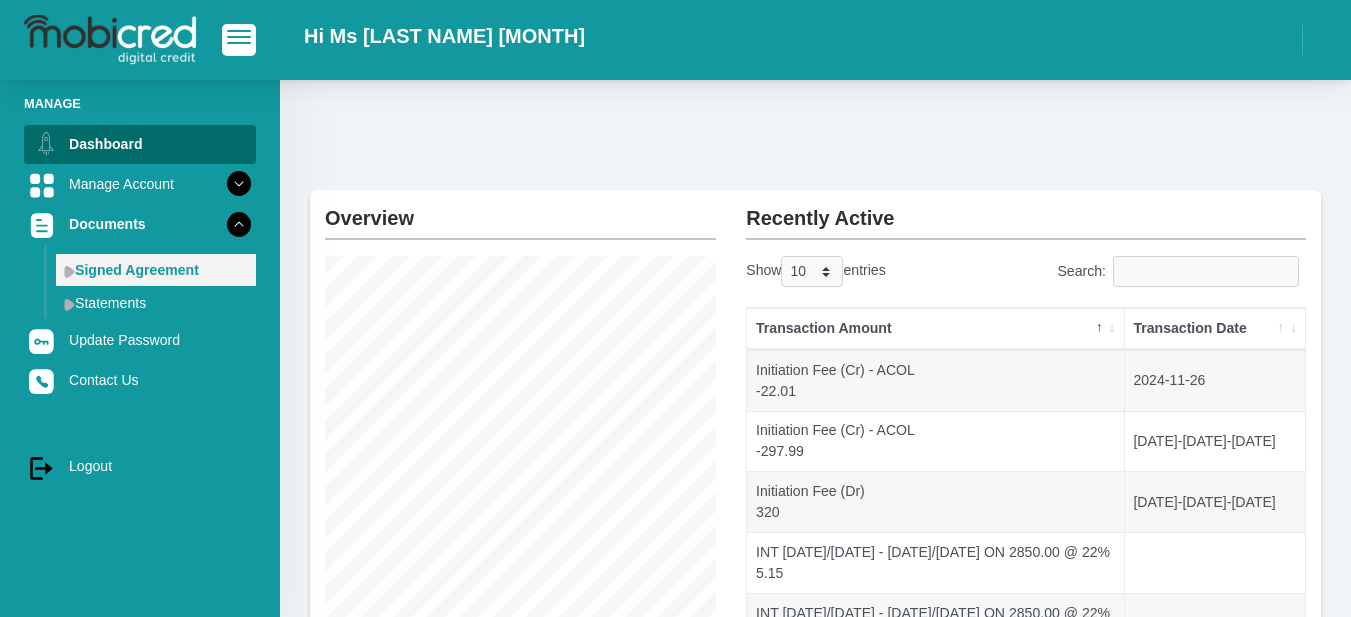 click on "Signed Agreement" at bounding box center [156, 270] 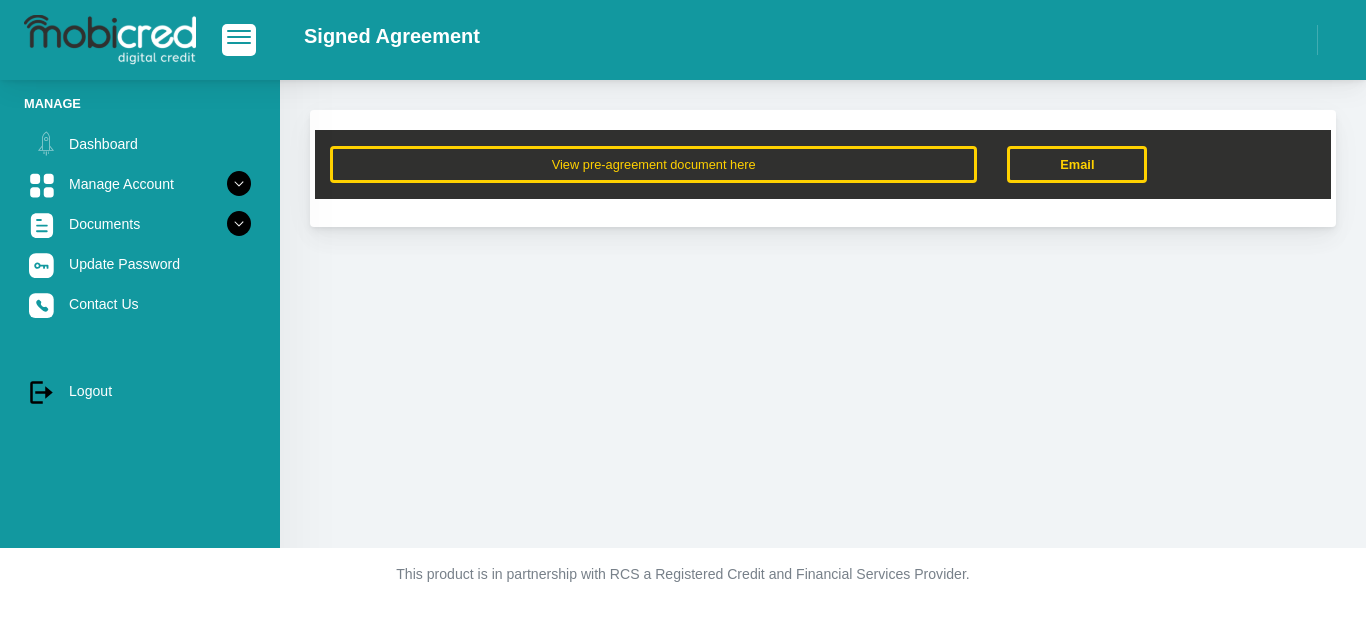 scroll, scrollTop: 0, scrollLeft: 0, axis: both 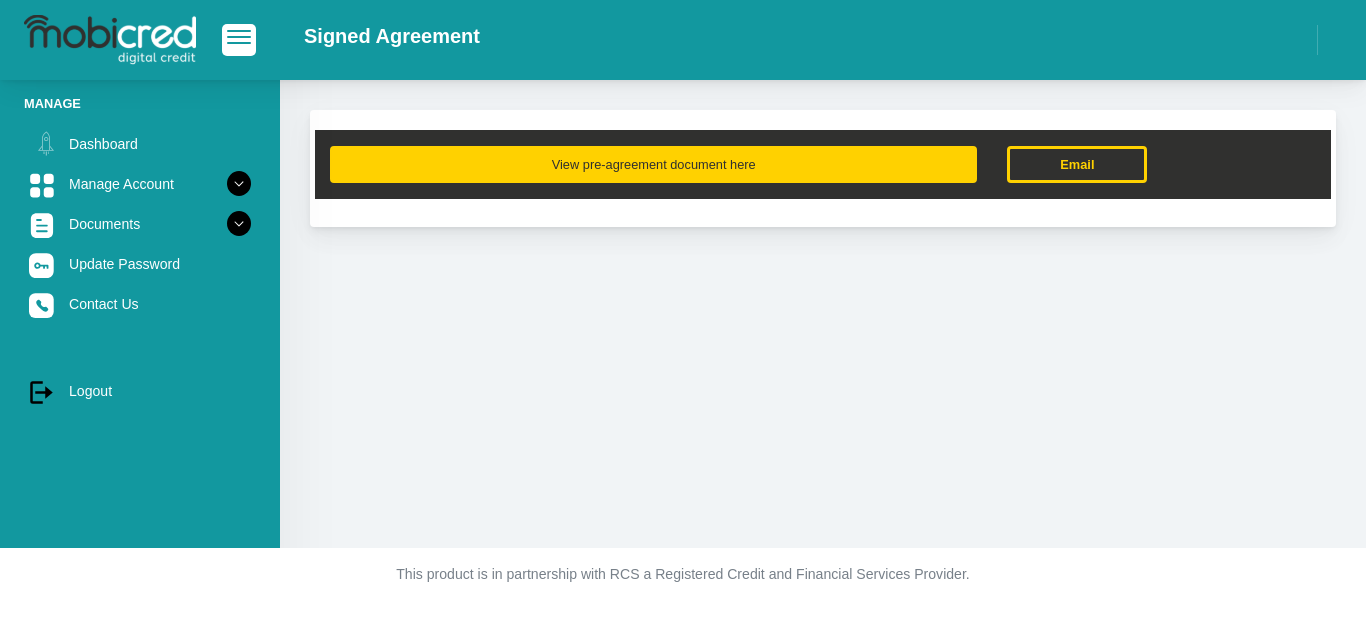 click on "View pre-agreement document here" at bounding box center [653, 164] 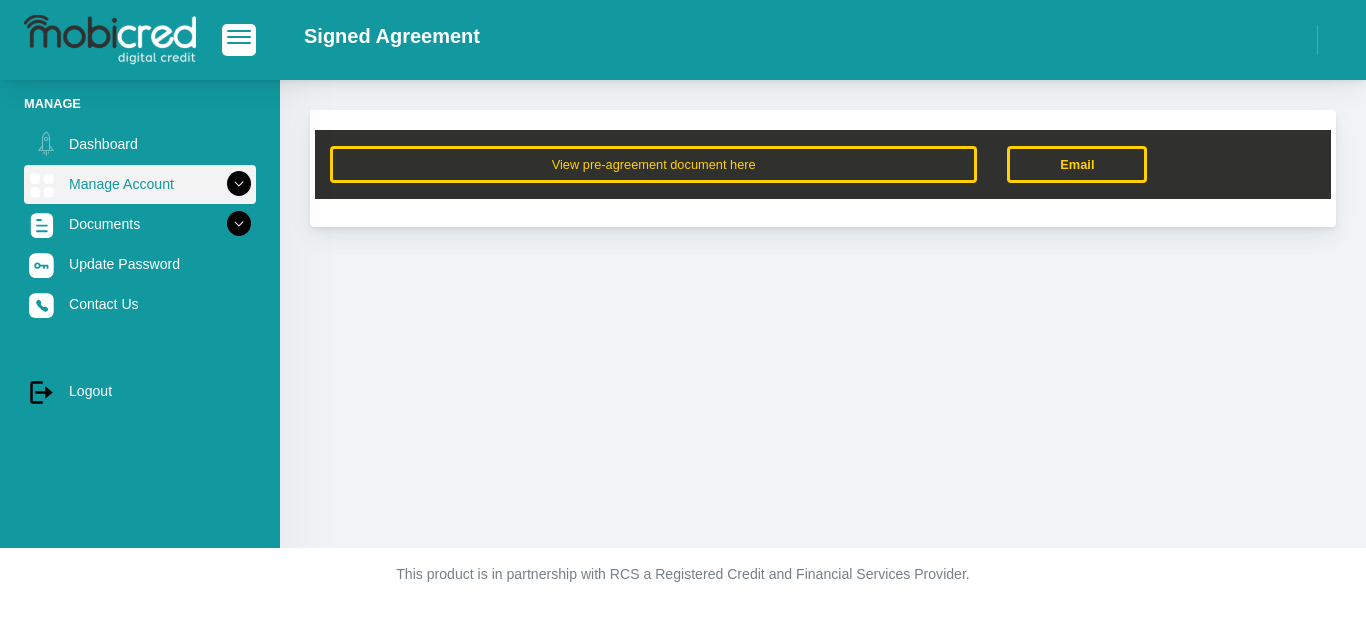 click at bounding box center [239, 184] 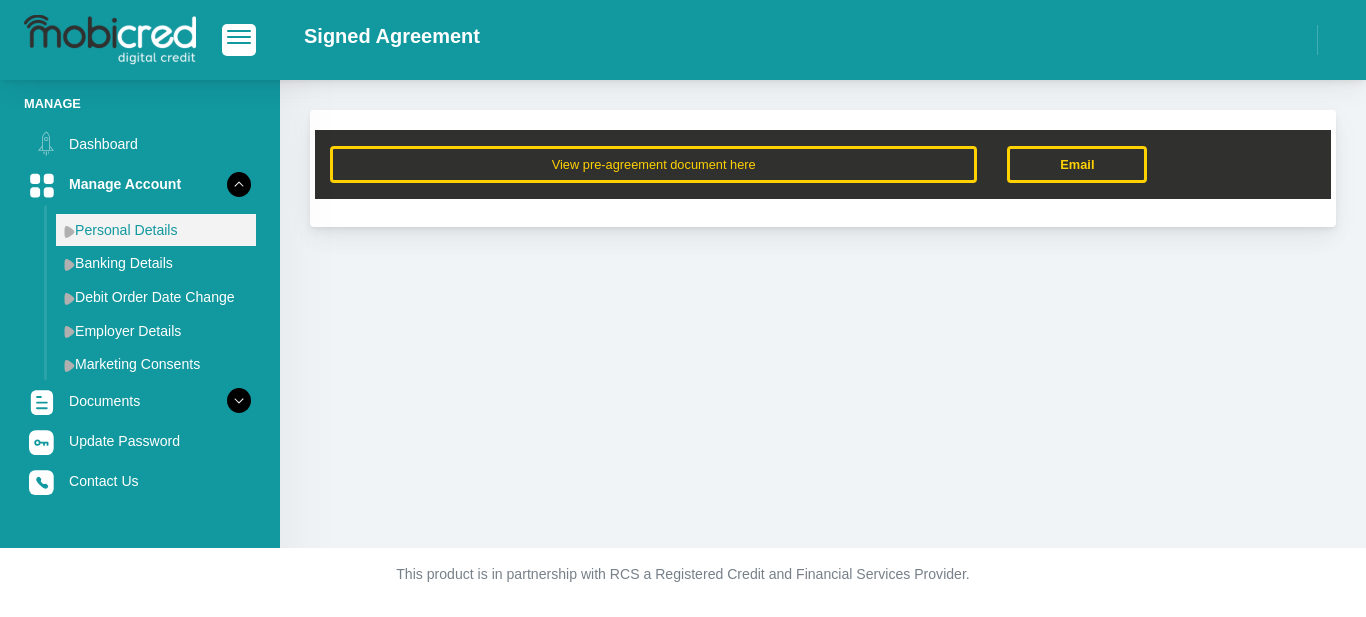 click on "Personal Details" at bounding box center (156, 230) 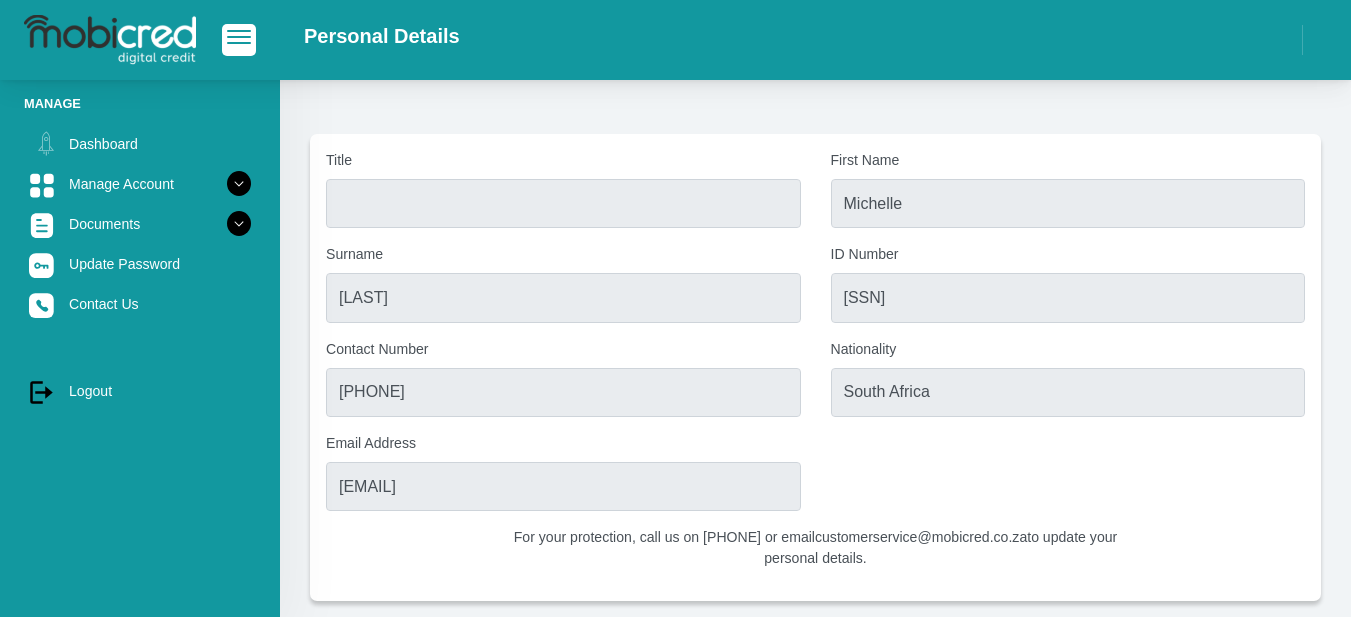 scroll, scrollTop: 0, scrollLeft: 0, axis: both 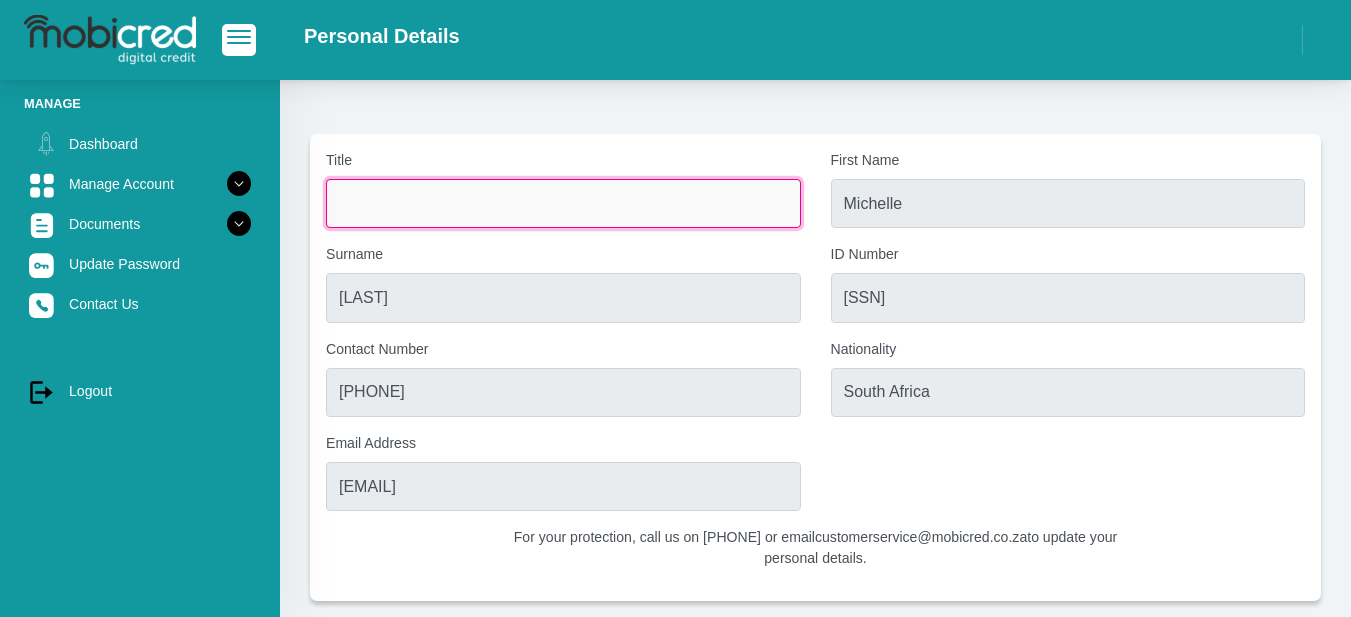 click on "Title" at bounding box center (563, 203) 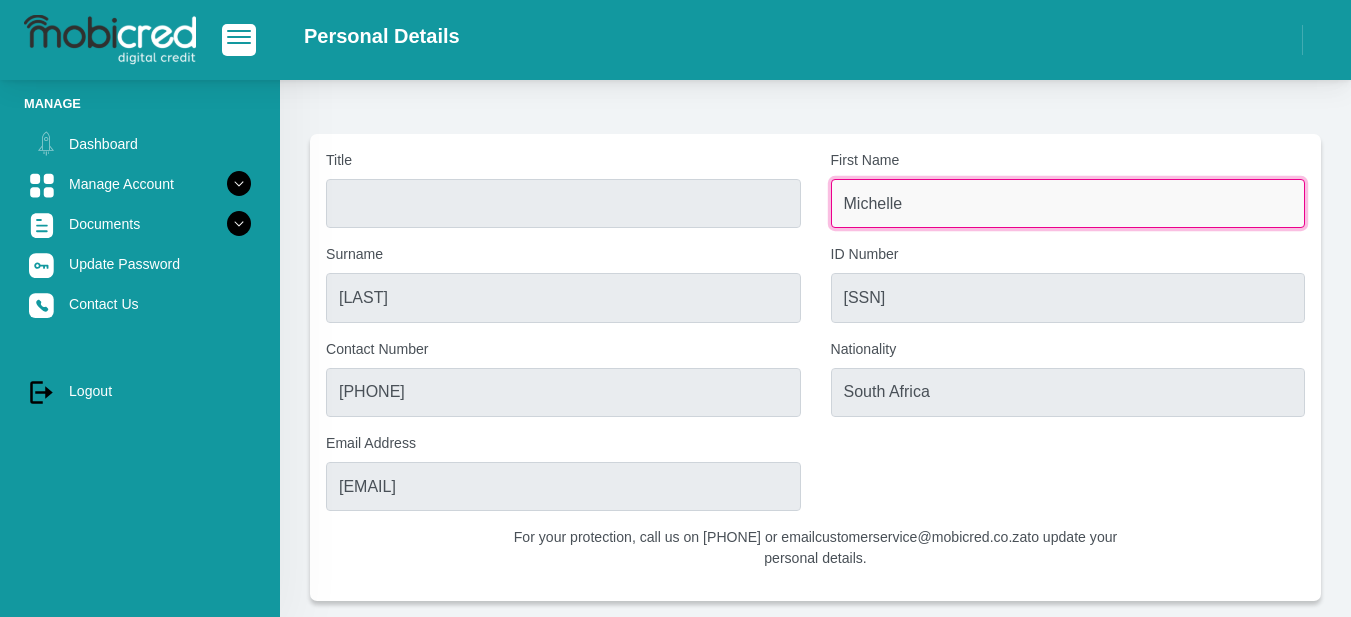 click on "Michelle" at bounding box center (1068, 203) 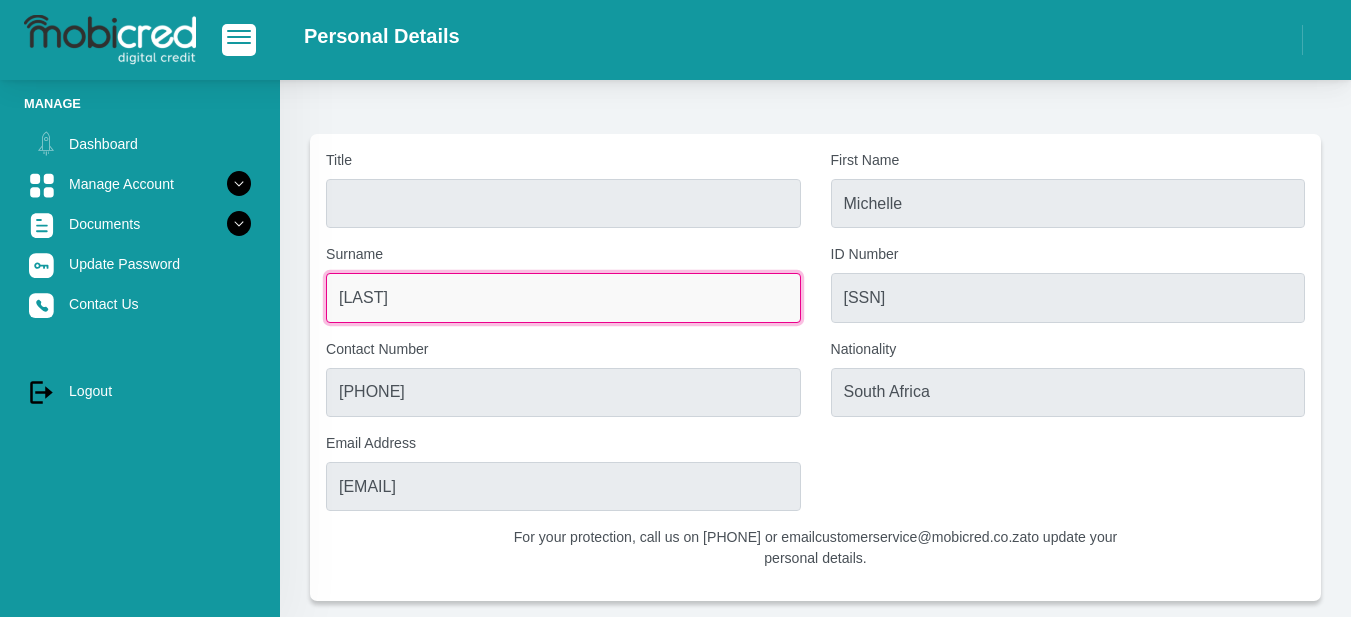 click on "[LAST]" at bounding box center (563, 297) 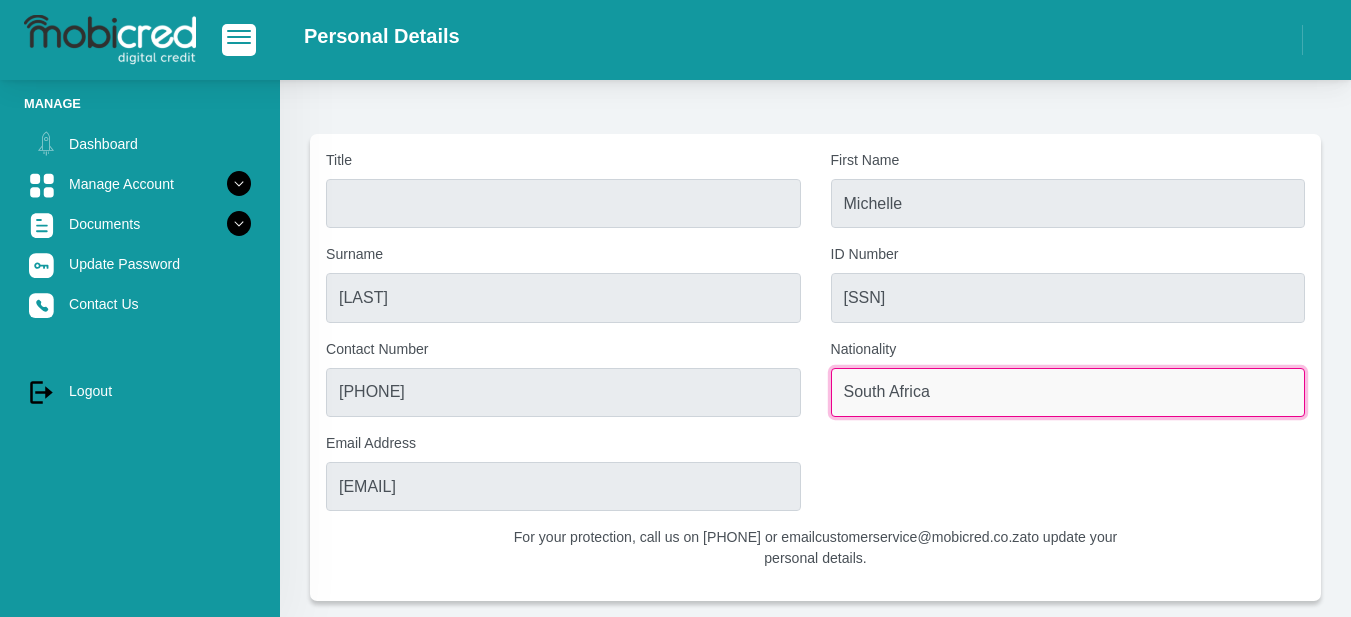 click on "South Africa" at bounding box center [1068, 392] 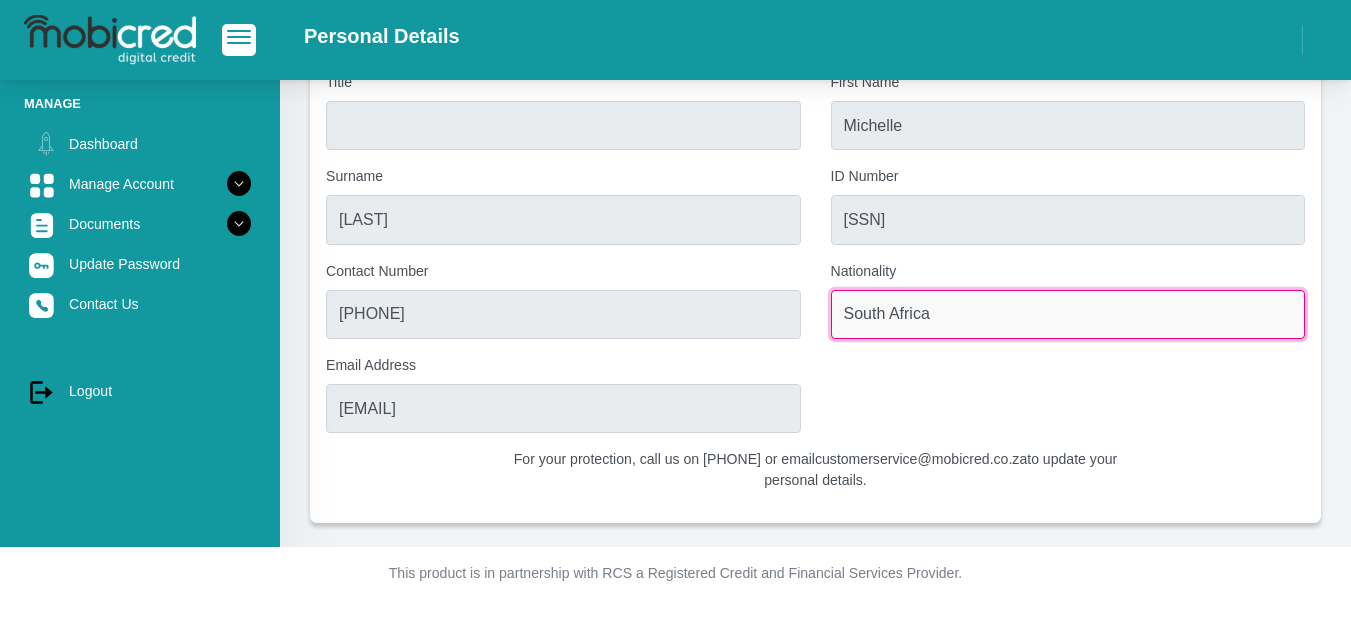 scroll, scrollTop: 0, scrollLeft: 0, axis: both 